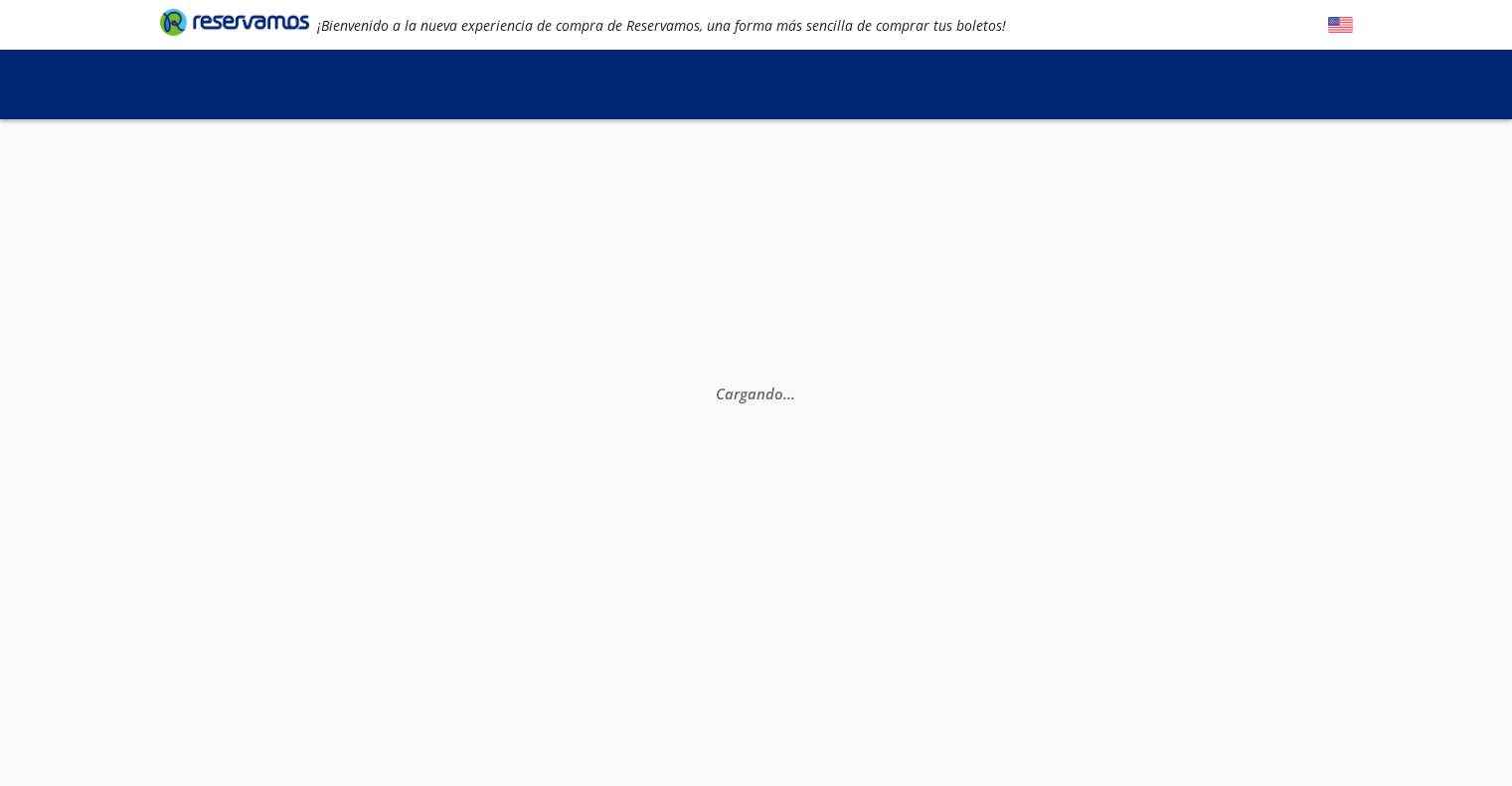 scroll, scrollTop: 0, scrollLeft: 0, axis: both 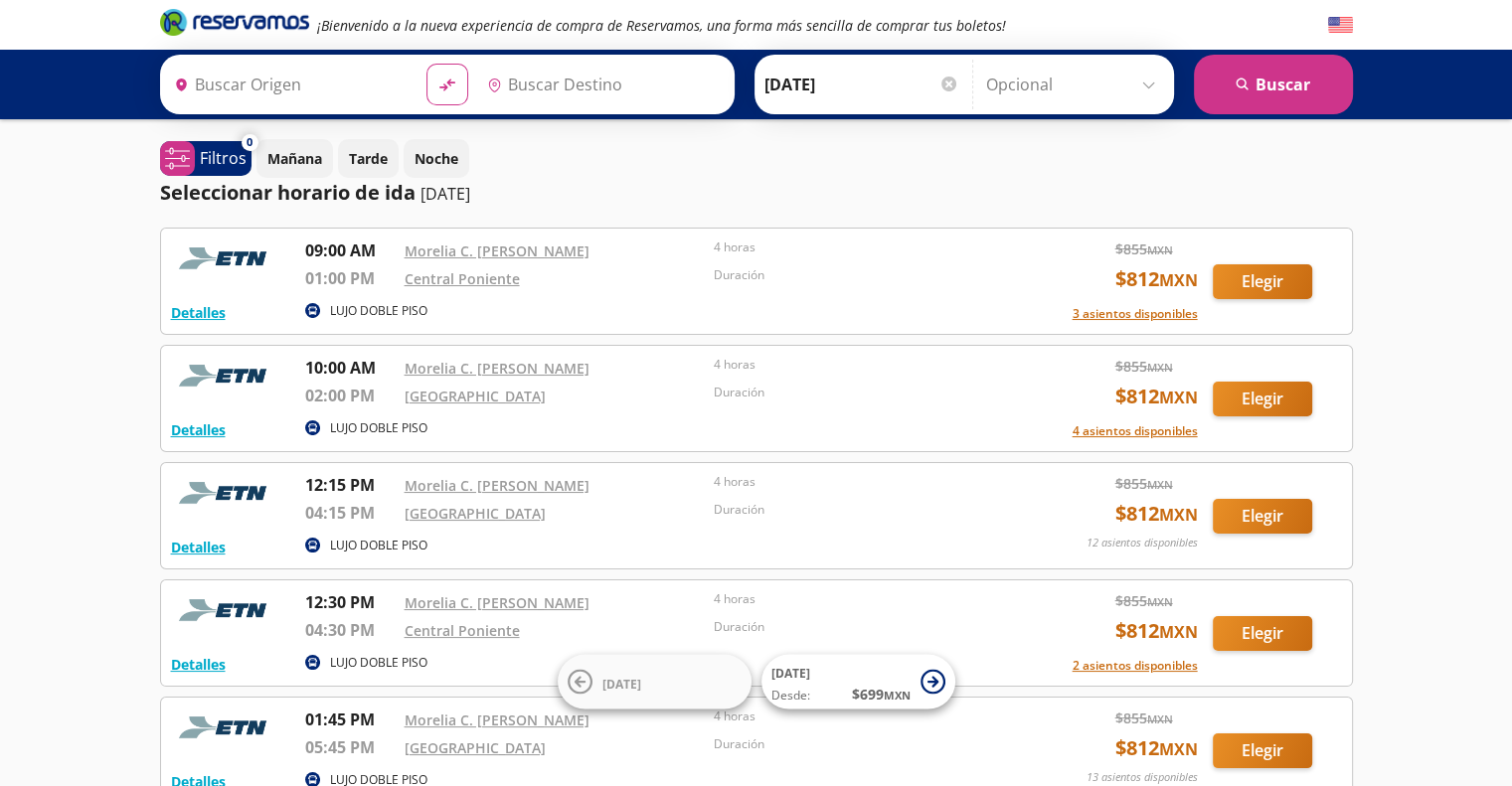 type on "[GEOGRAPHIC_DATA], [GEOGRAPHIC_DATA]" 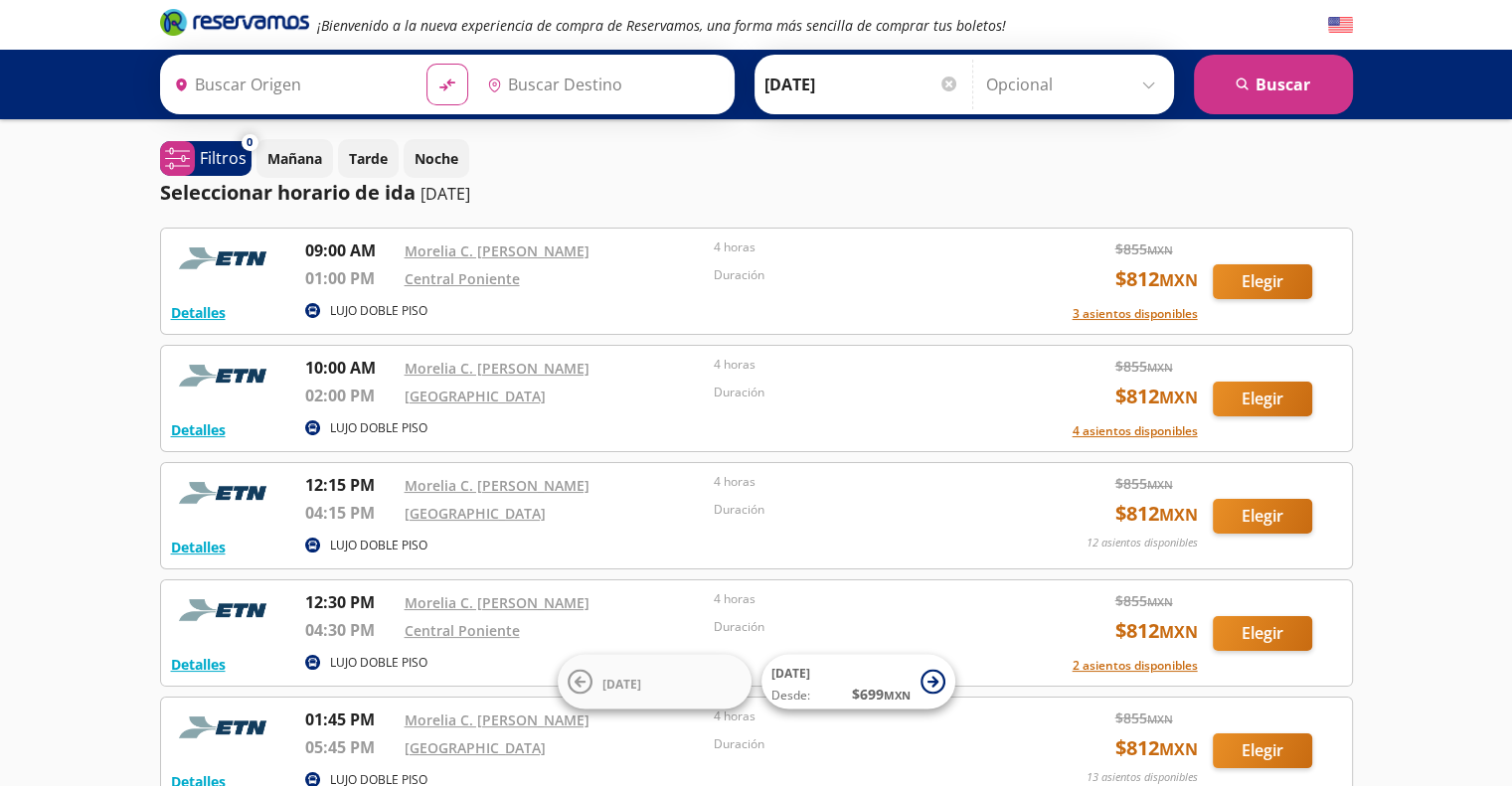 type on "[GEOGRAPHIC_DATA], [GEOGRAPHIC_DATA]" 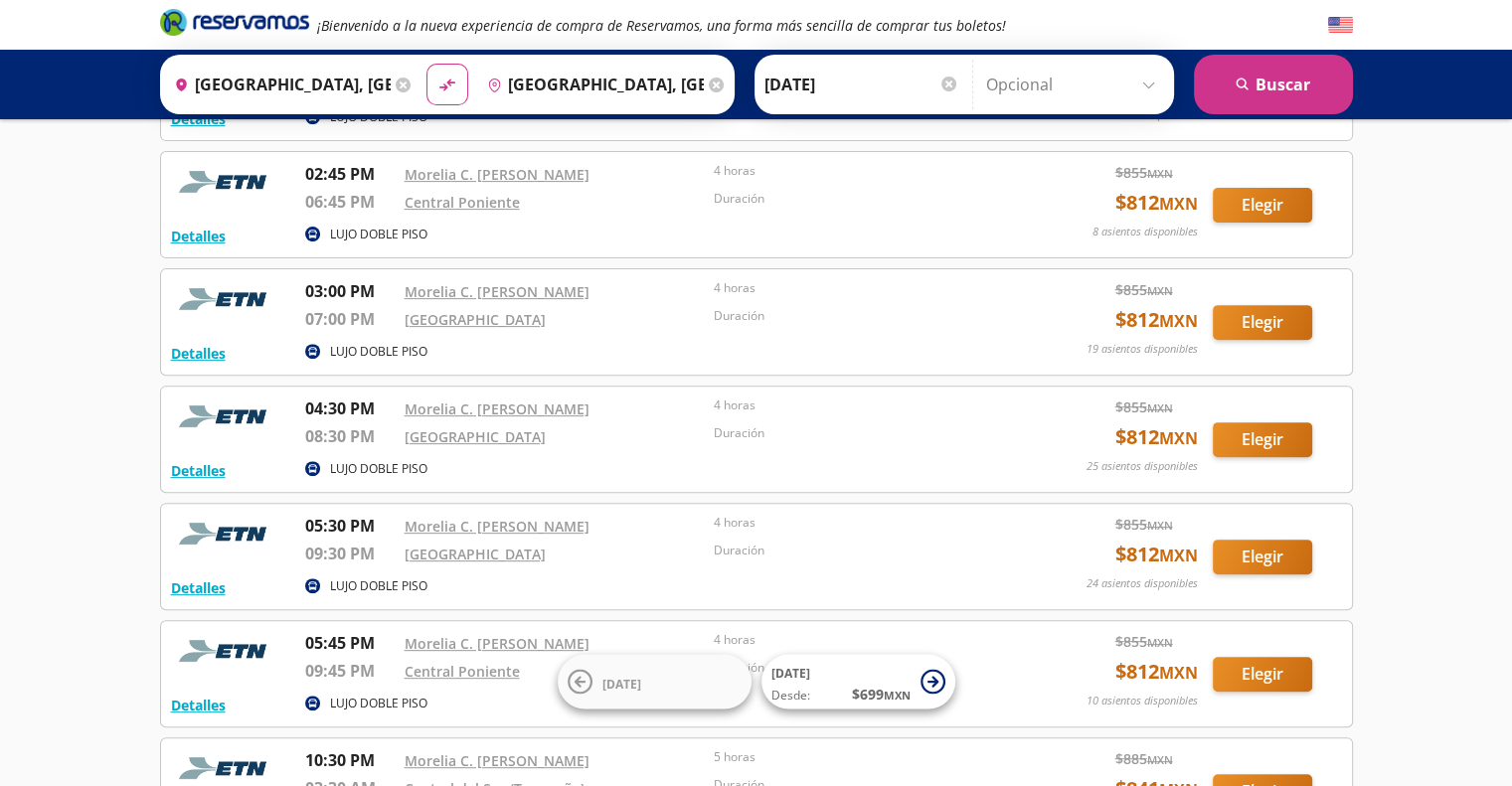 scroll, scrollTop: 660, scrollLeft: 0, axis: vertical 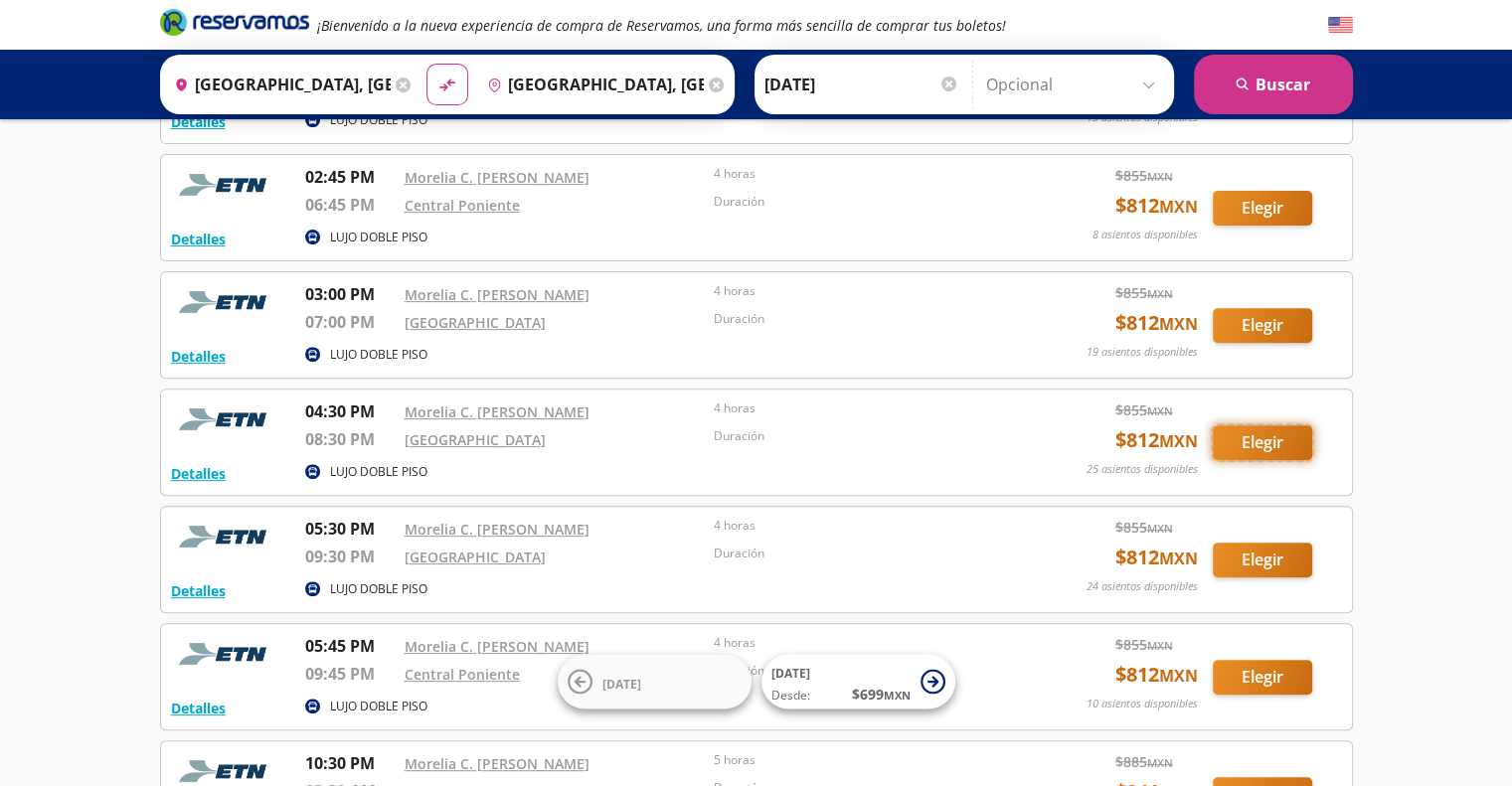 click on "Elegir" at bounding box center (1262, 442) 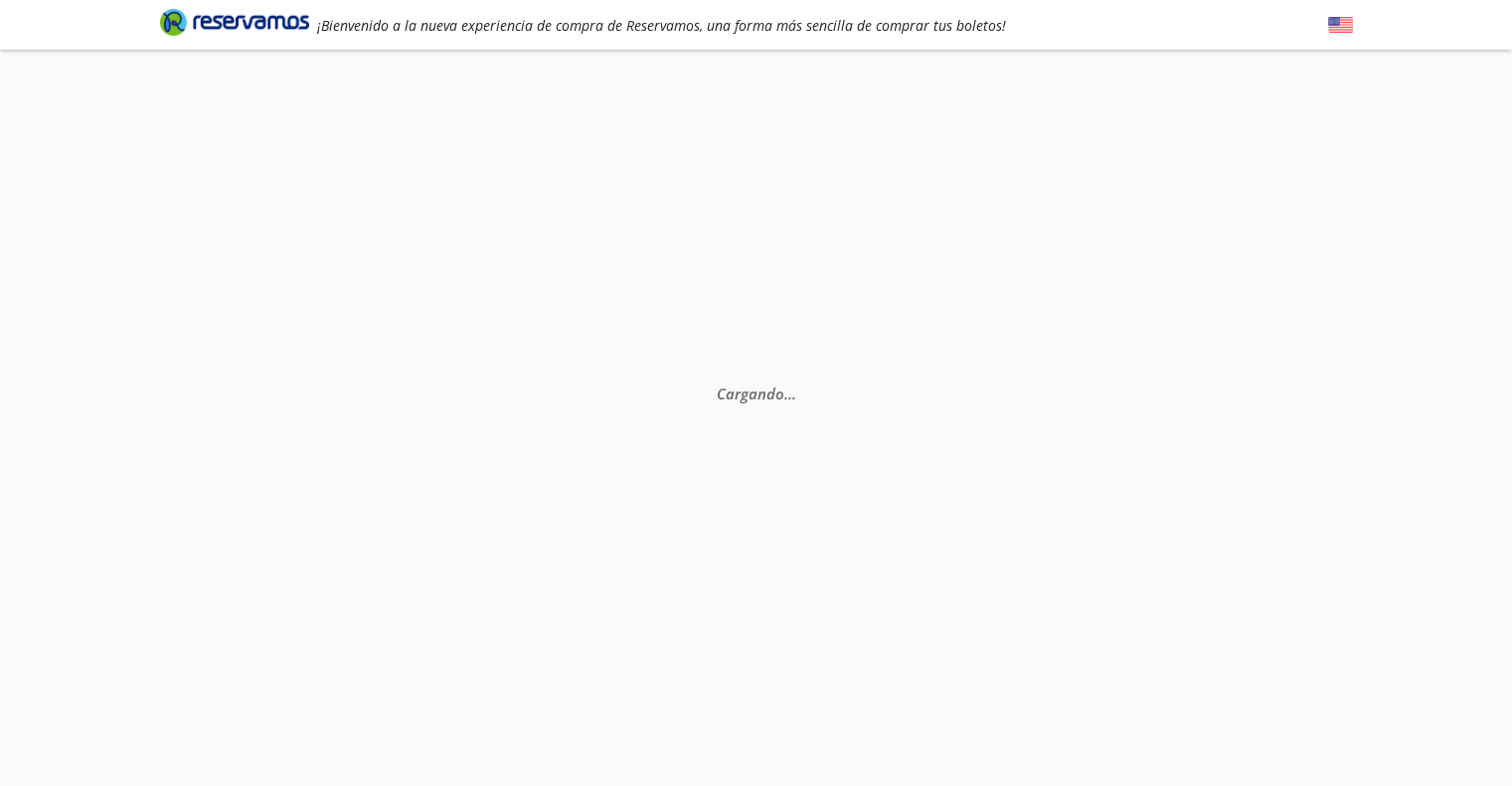 scroll, scrollTop: 0, scrollLeft: 0, axis: both 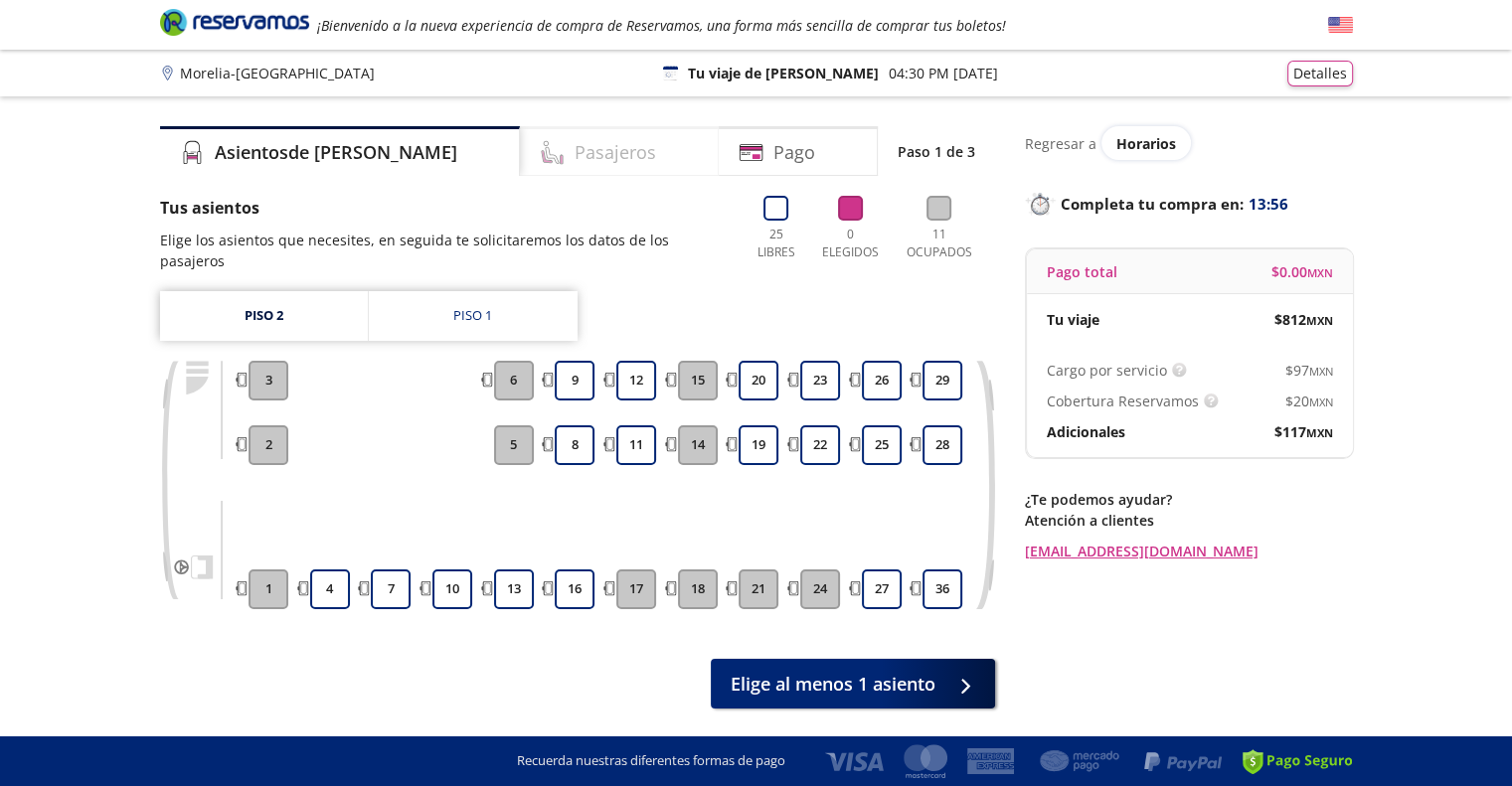 click on "Pasajeros" at bounding box center (615, 152) 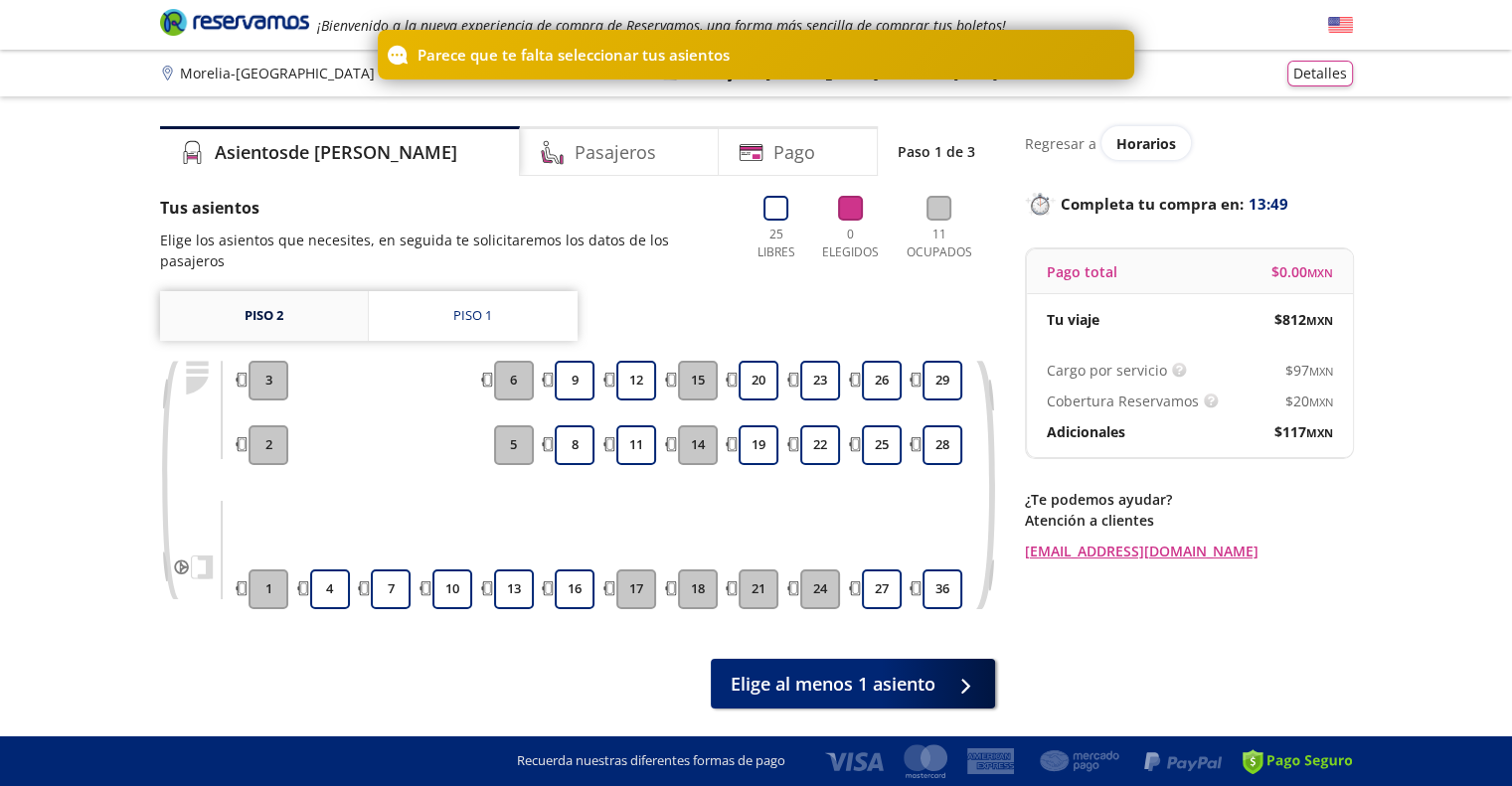 click on "Piso 2" at bounding box center (263, 316) 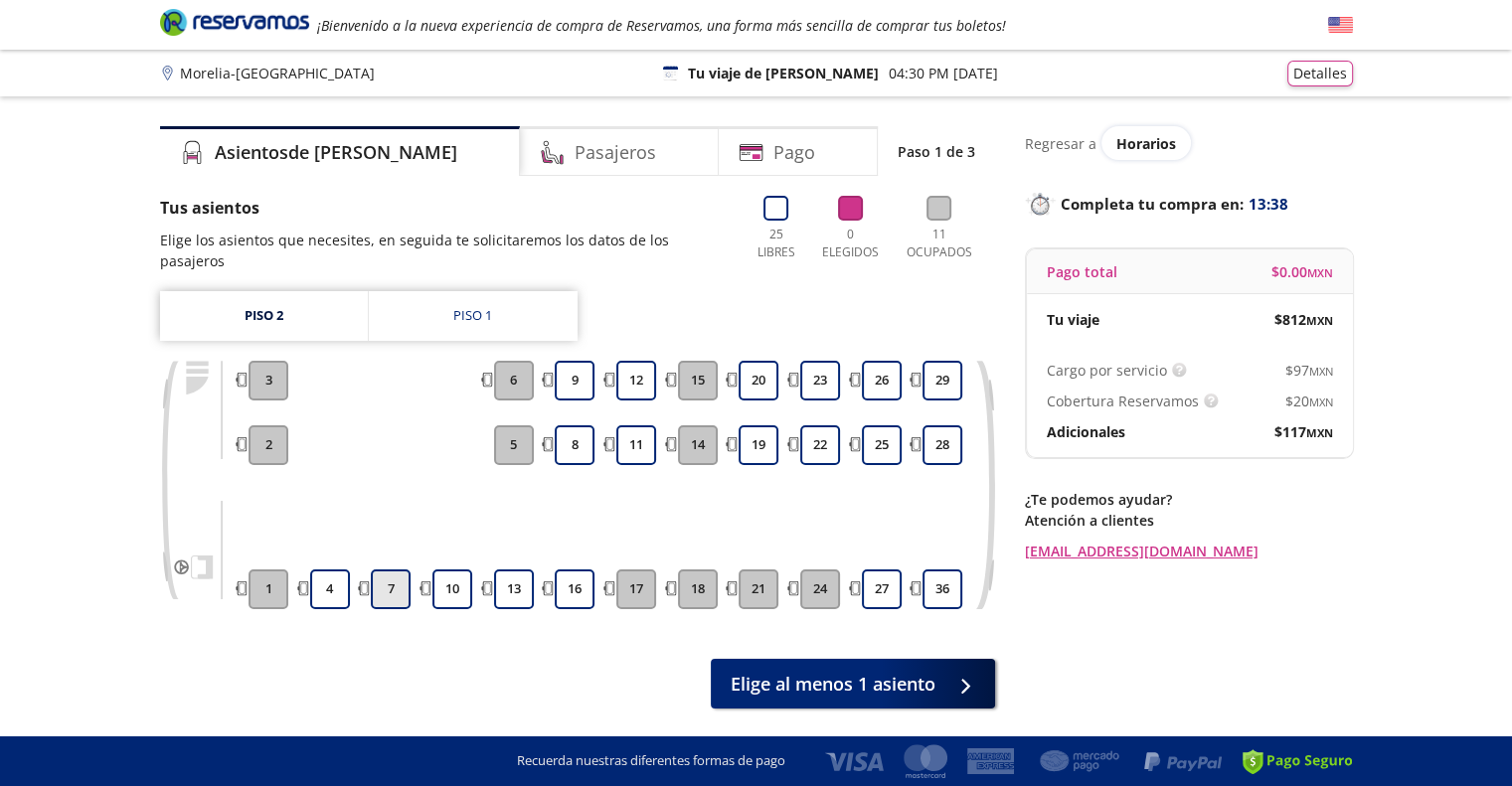click on "7" at bounding box center [391, 589] 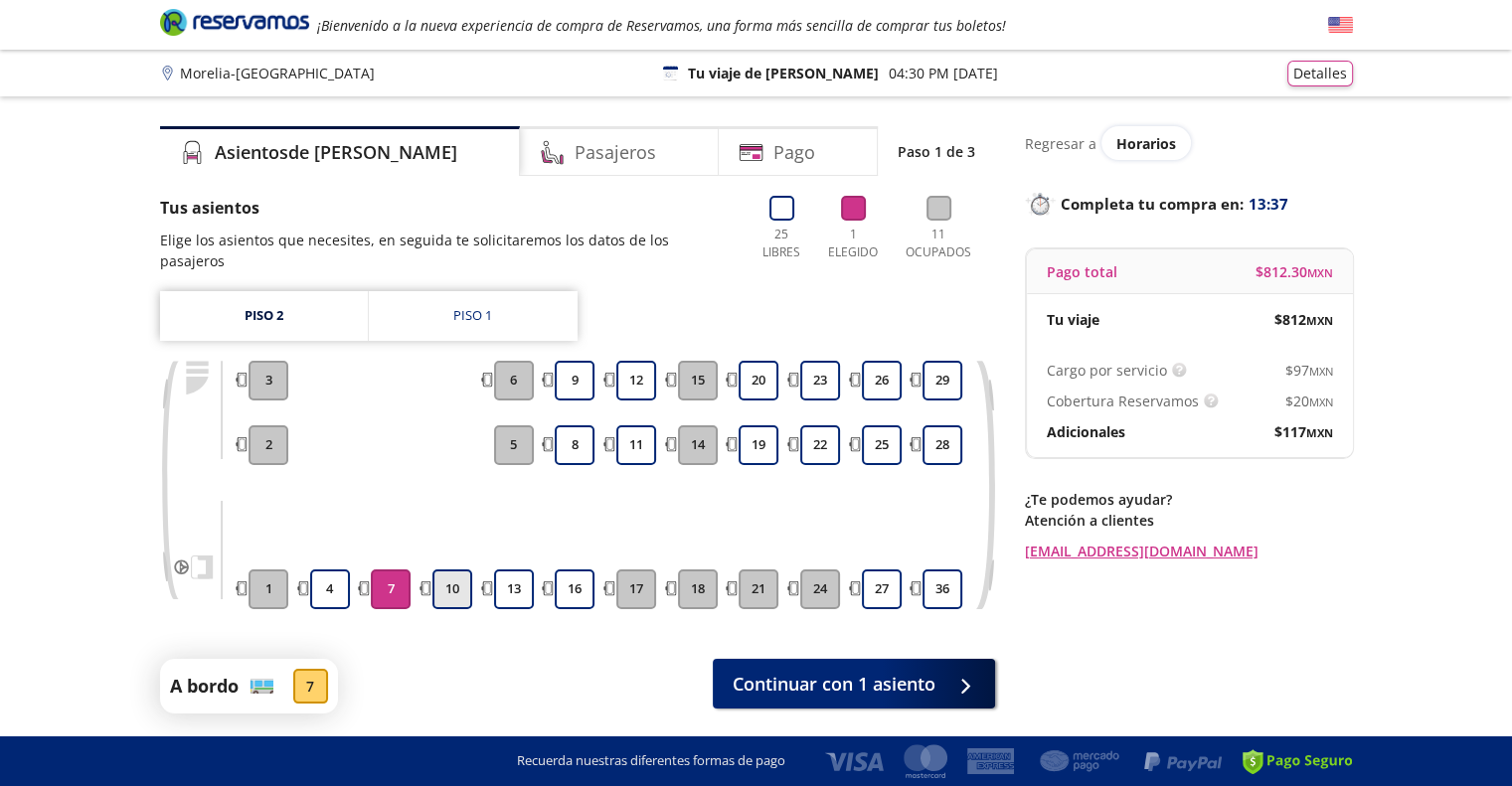 click on "10" at bounding box center [452, 589] 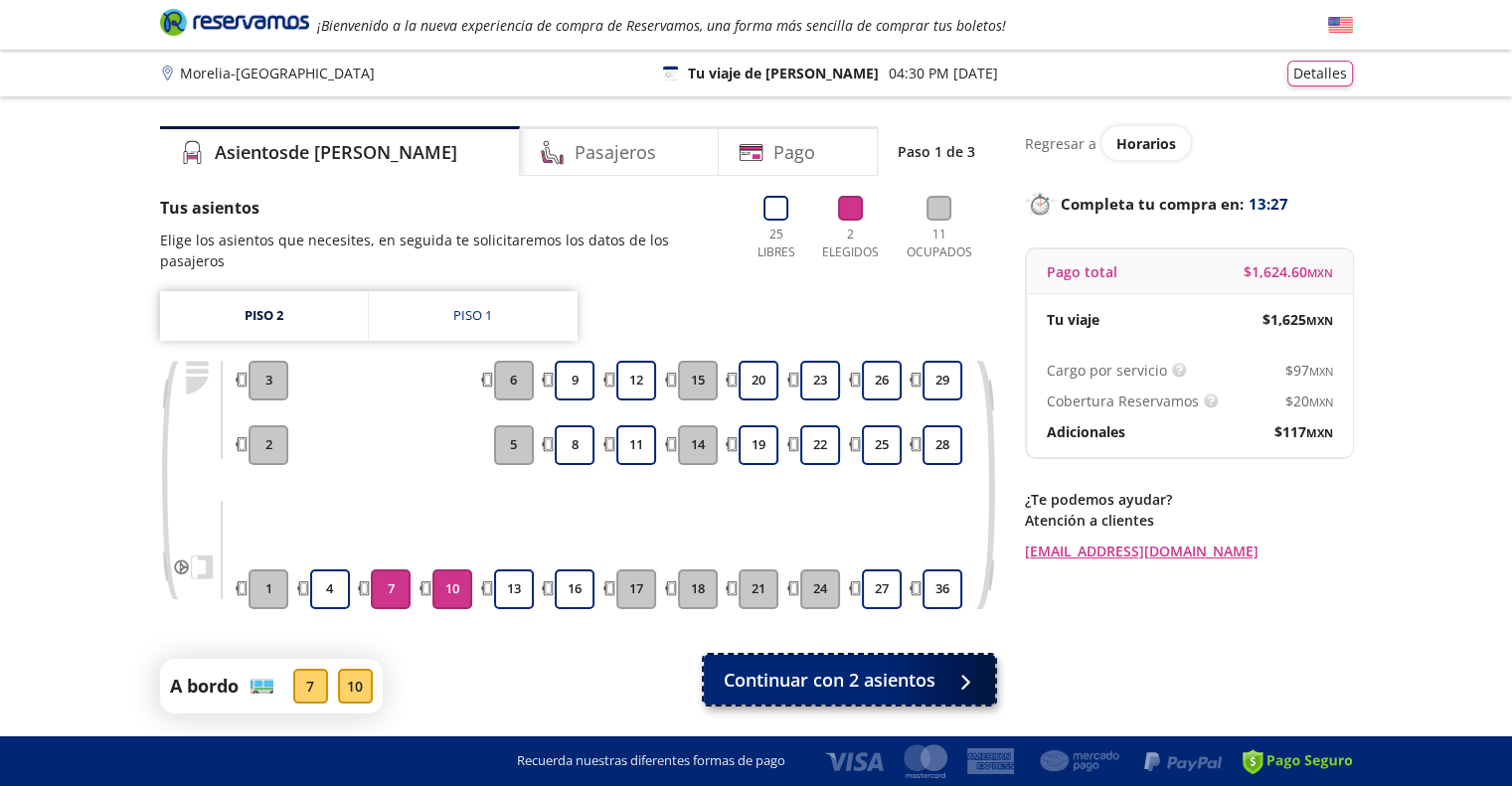 click on "Continuar con 2 asientos" at bounding box center [829, 680] 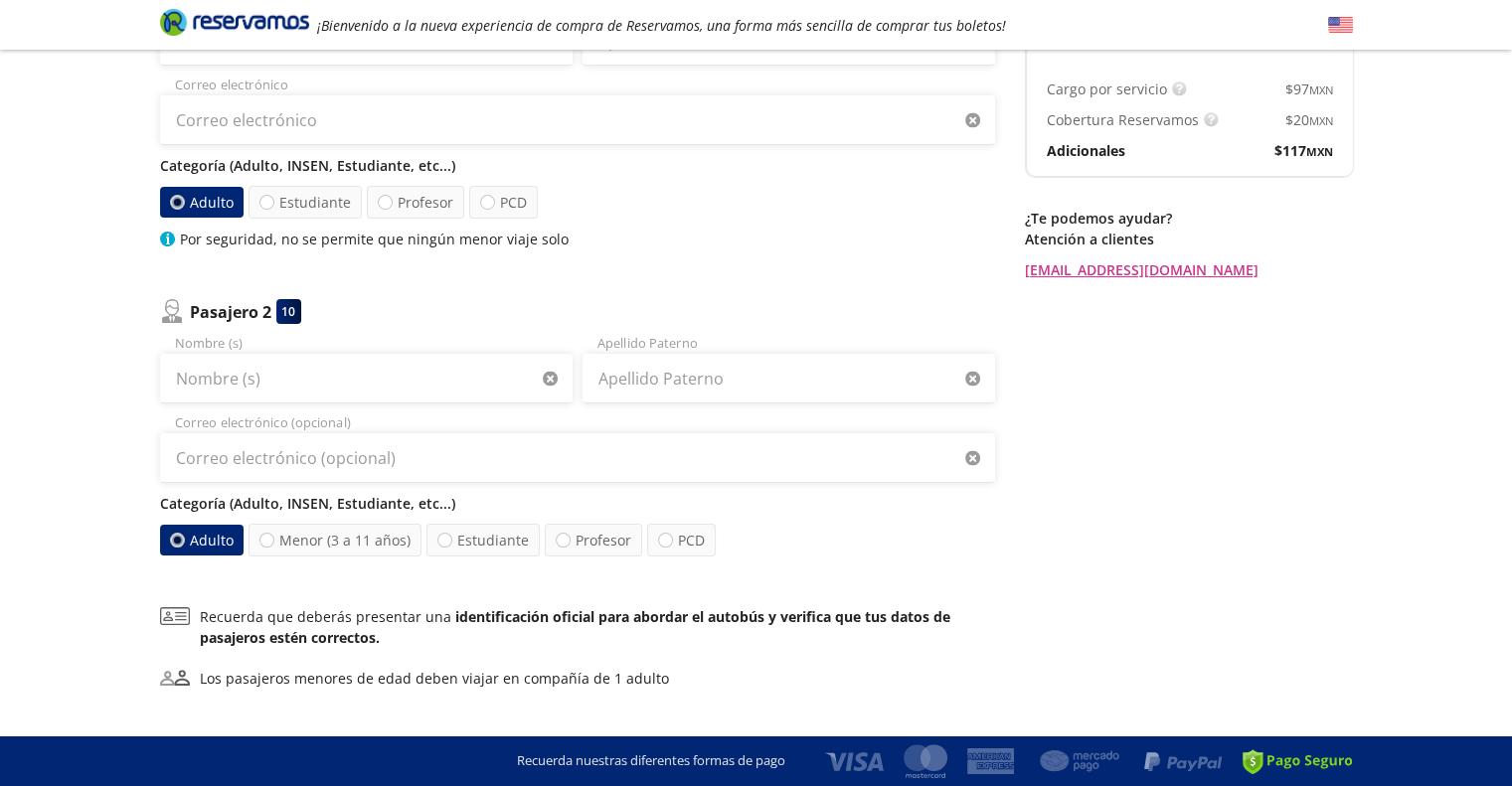 scroll, scrollTop: 282, scrollLeft: 0, axis: vertical 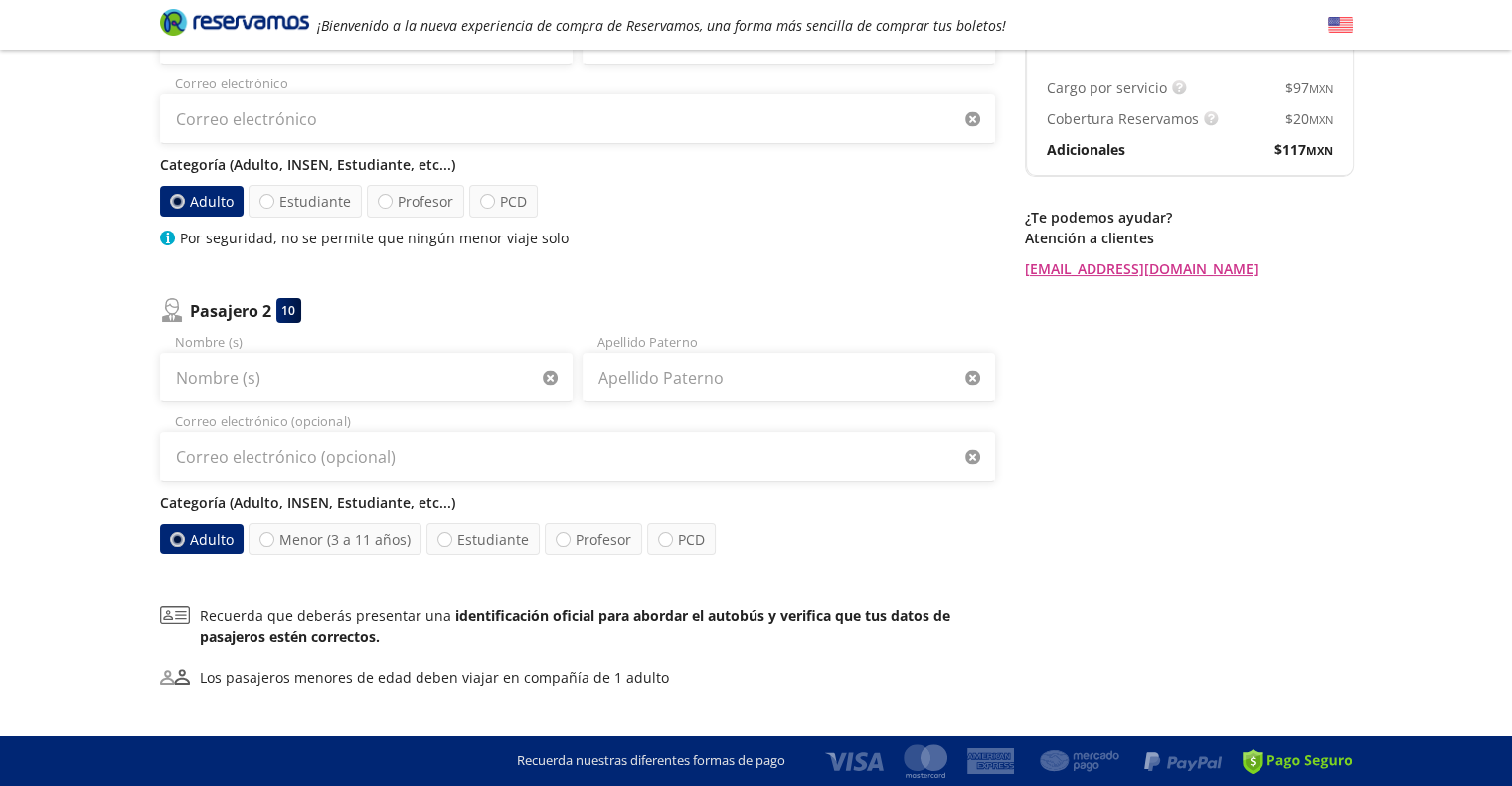 click on "Categoría (Adulto, INSEN, Estudiante, etc...)" at bounding box center (578, 164) 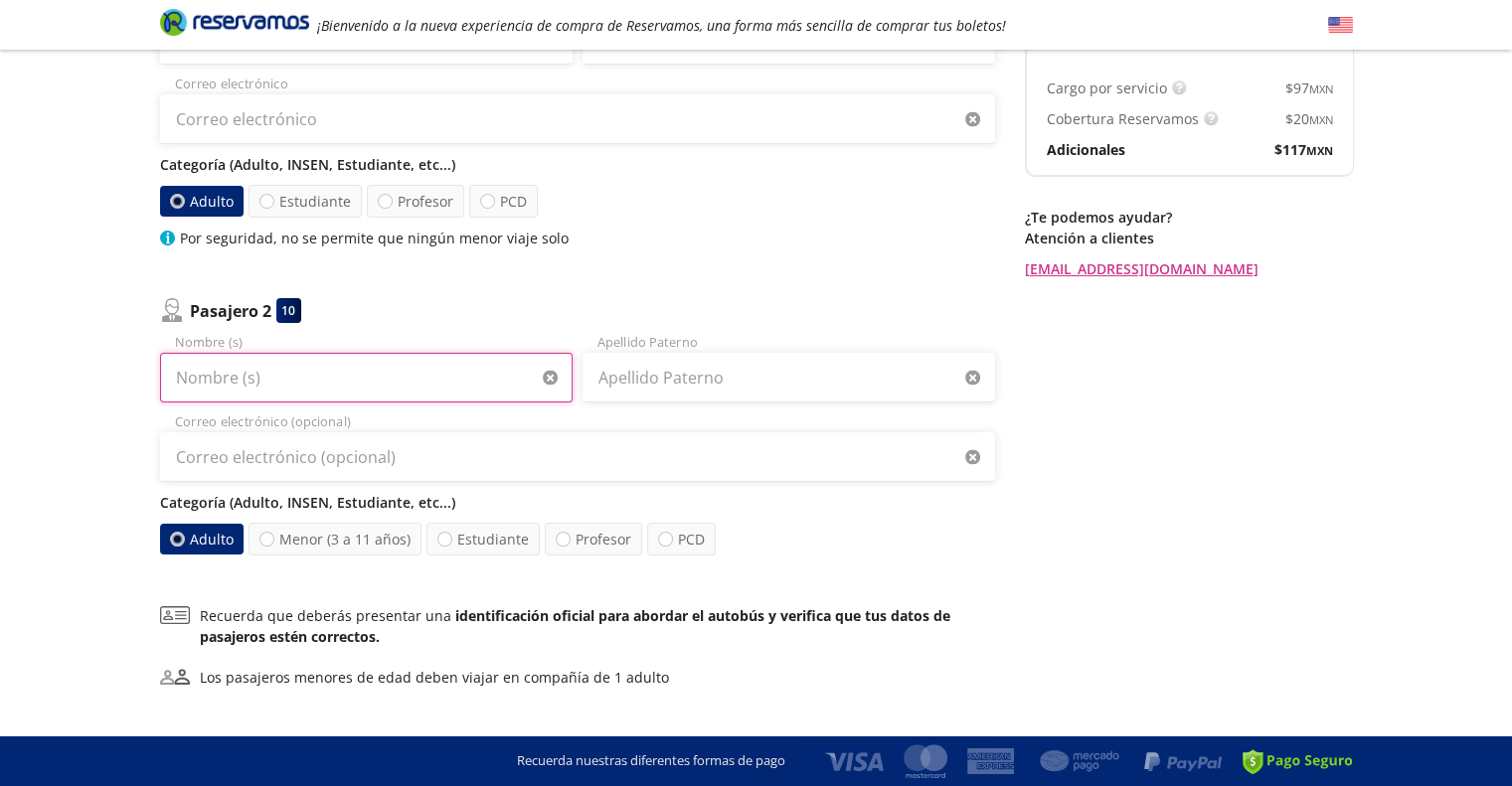 click on "Nombre (s)" at bounding box center [366, 378] 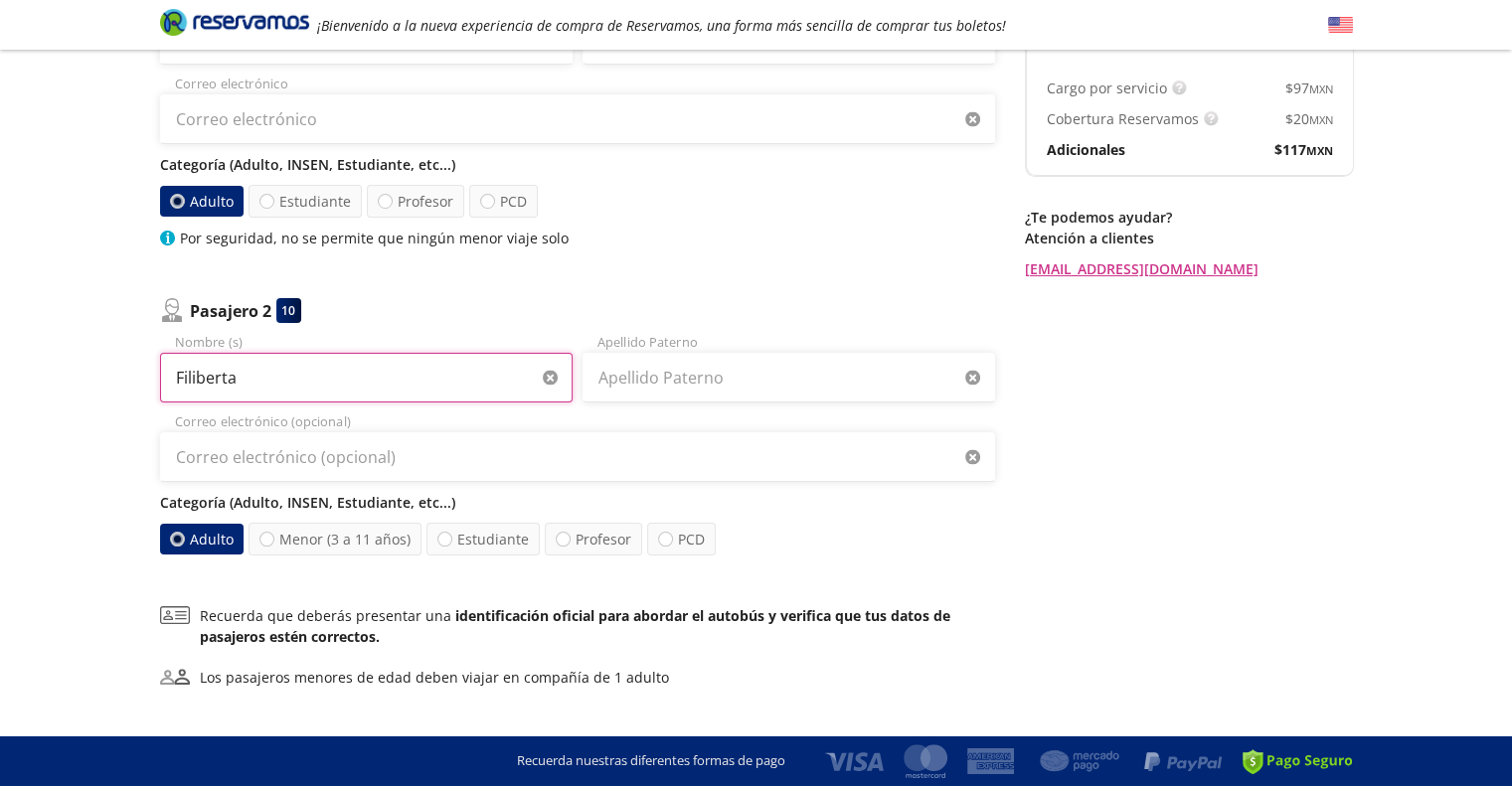 type on "Filiberta" 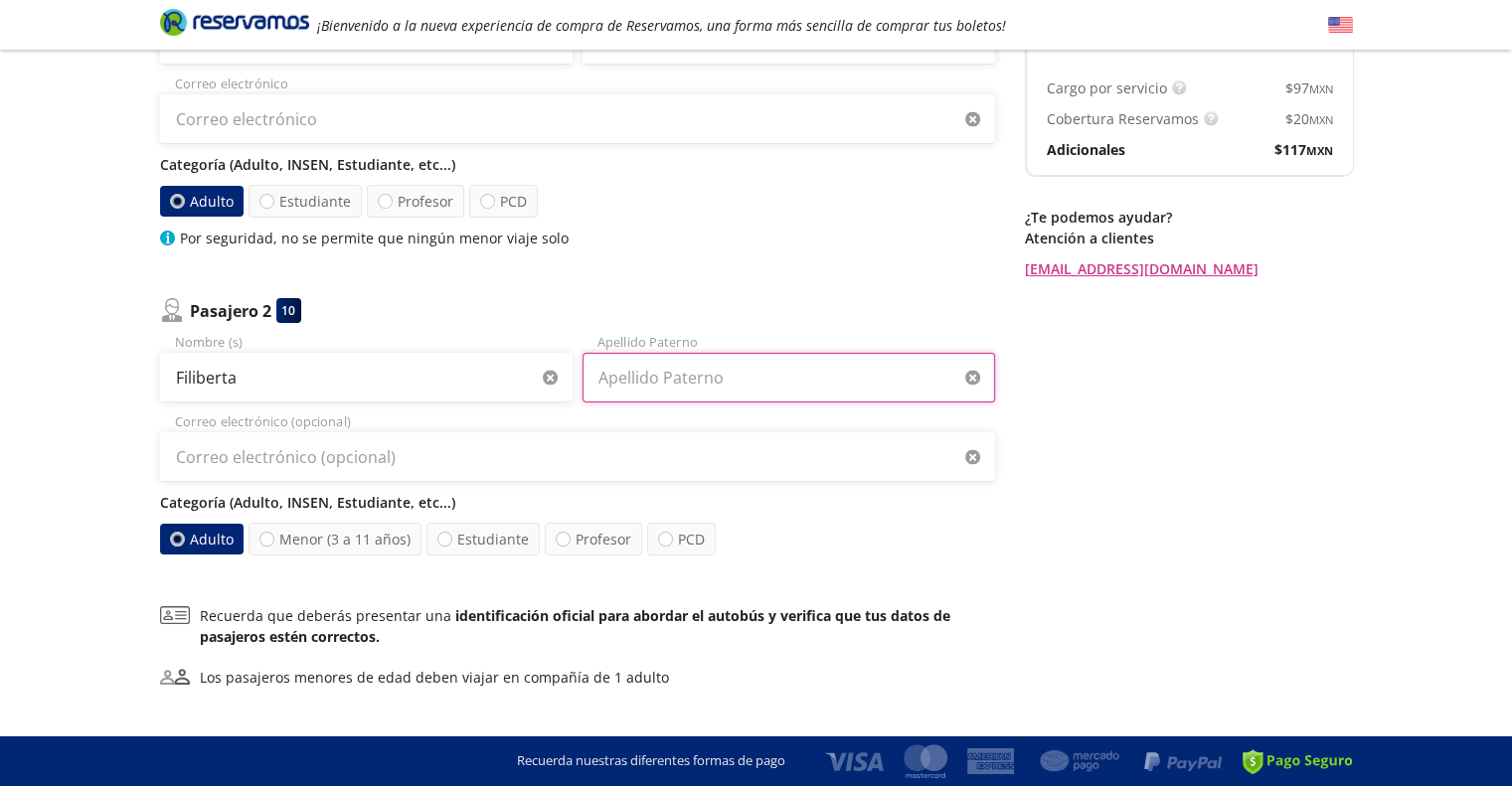 click on "Apellido Paterno" at bounding box center [788, 378] 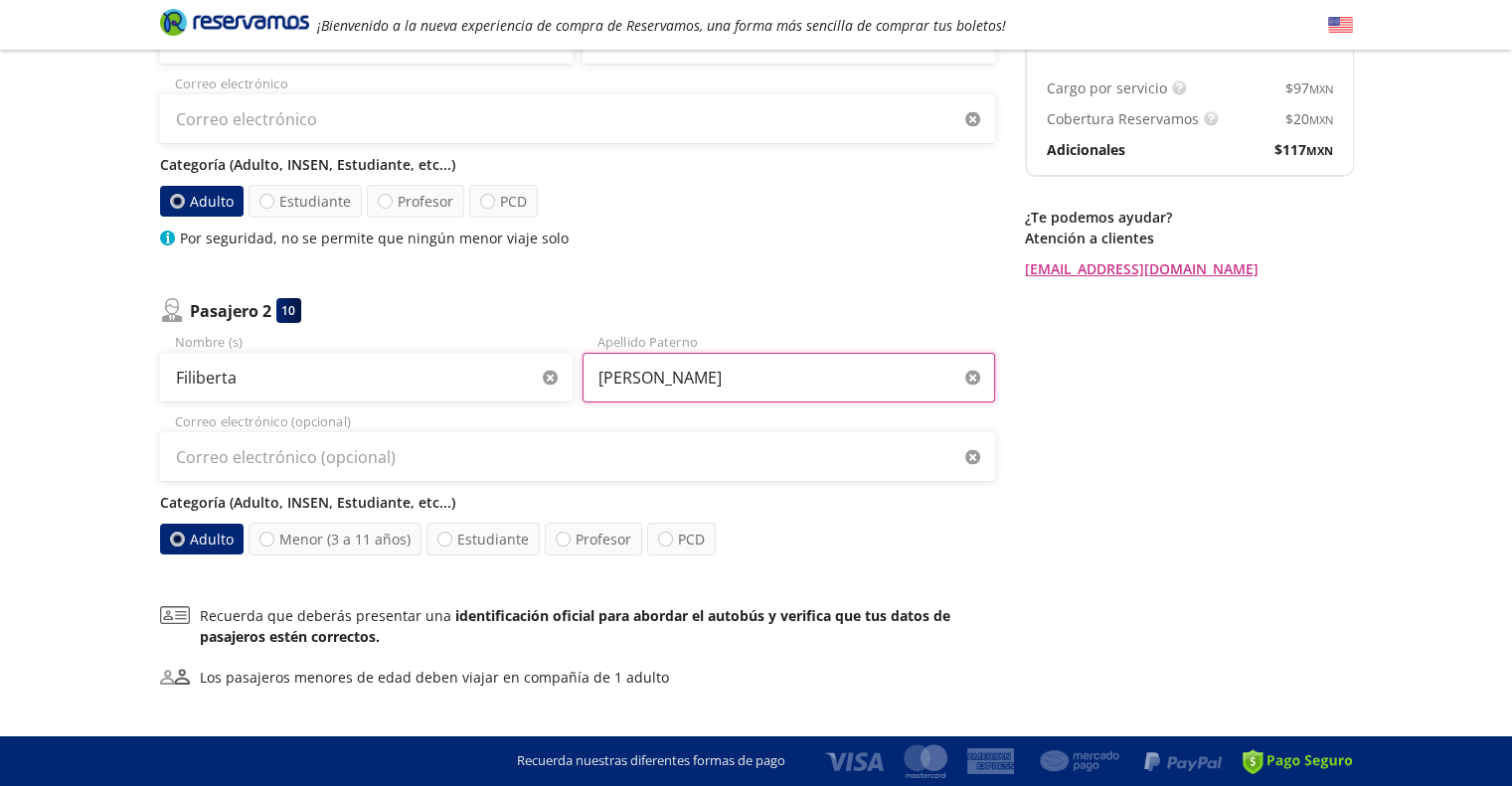 type on "[PERSON_NAME]" 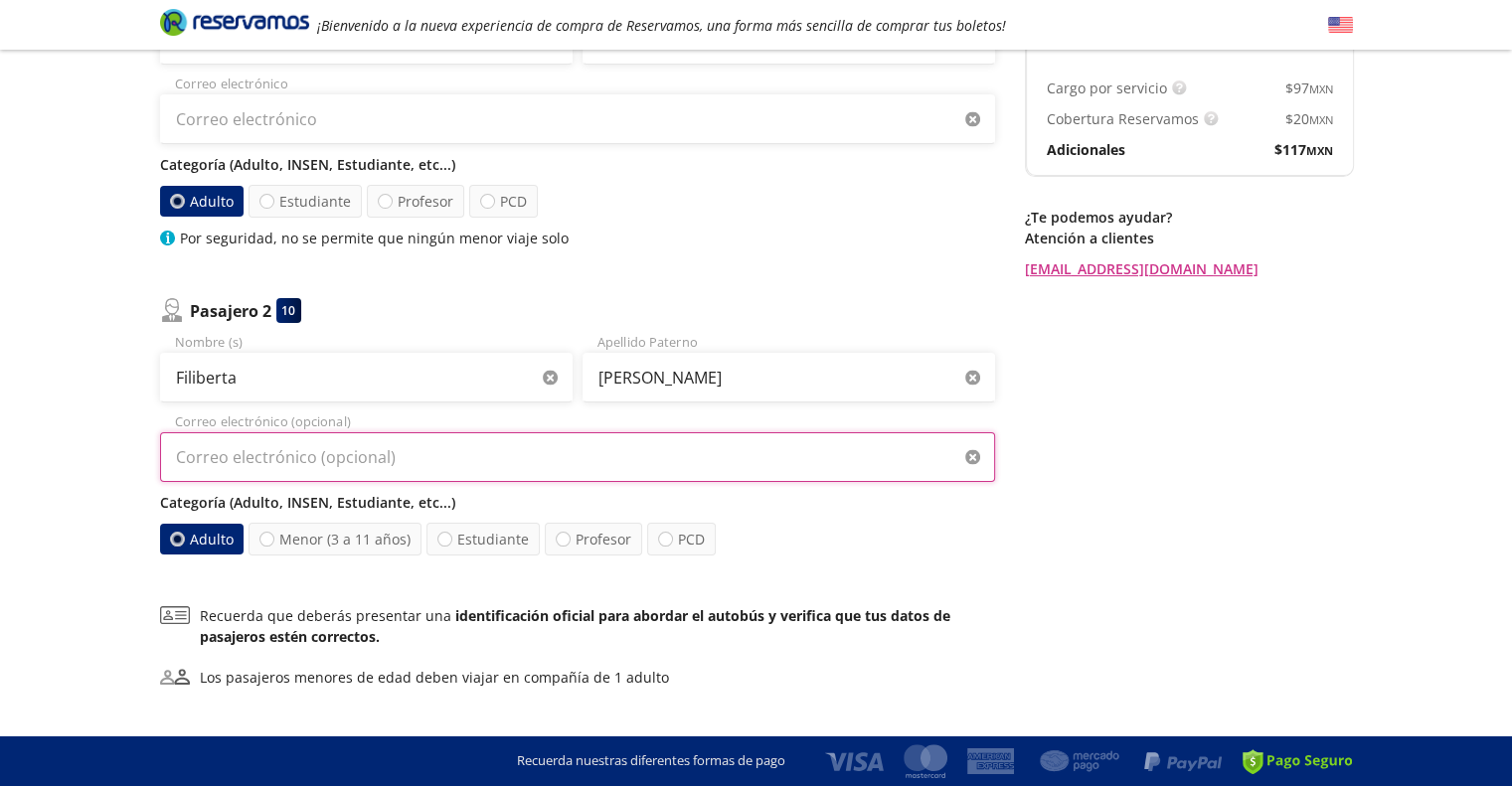 click on "Correo electrónico (opcional)" at bounding box center [578, 457] 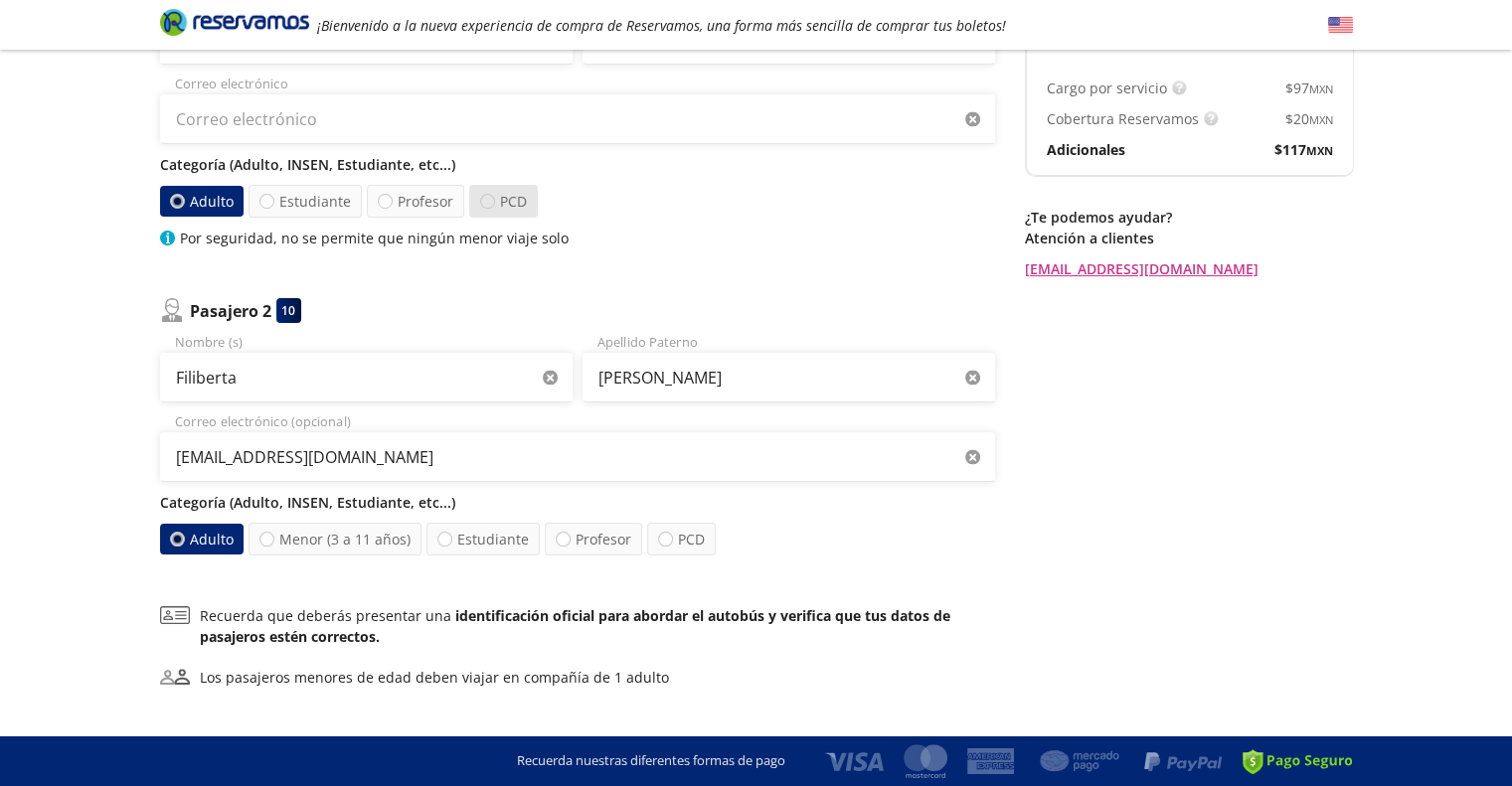 click at bounding box center [487, 201] 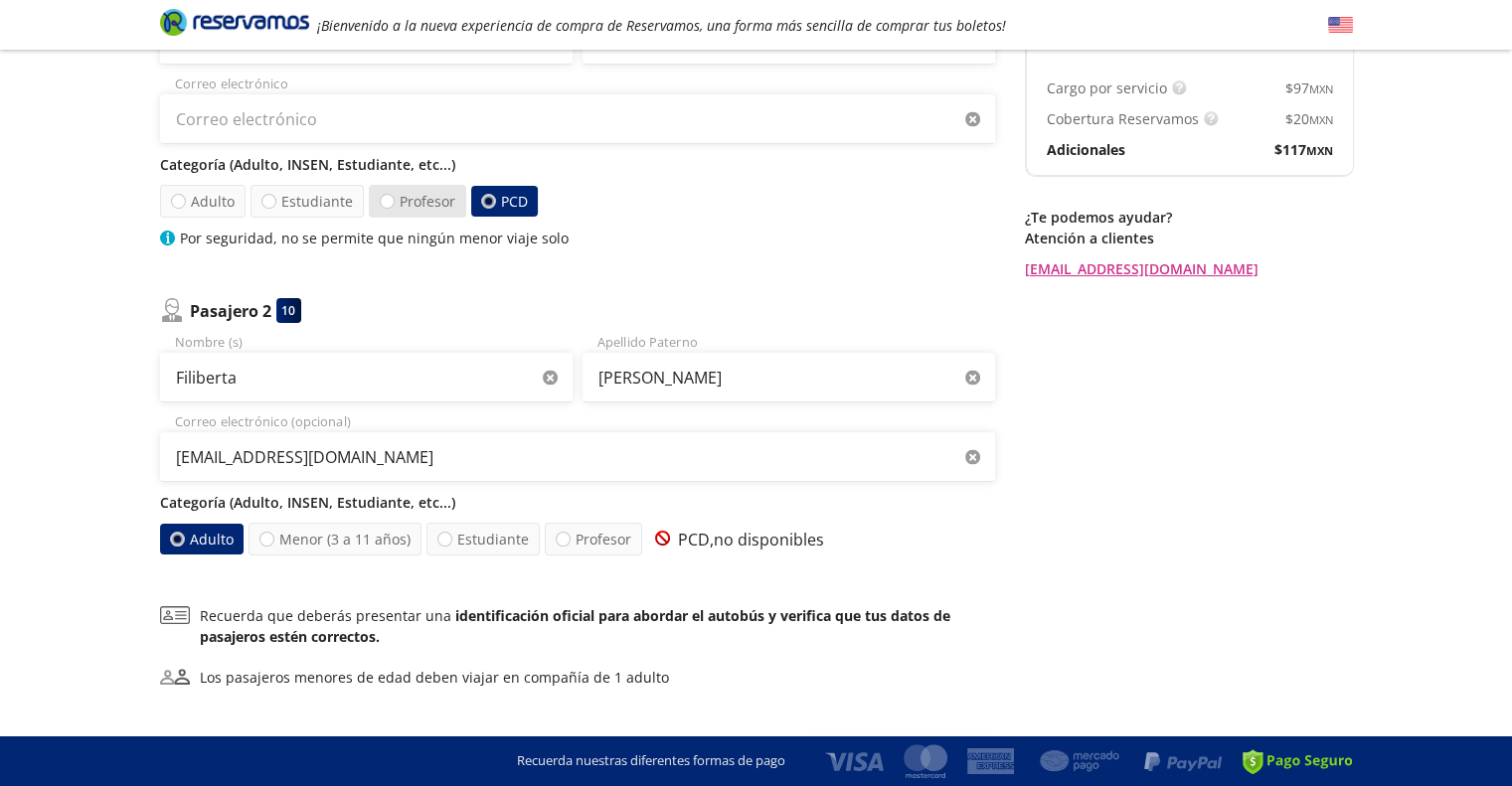 click on "Profesor" at bounding box center [418, 201] 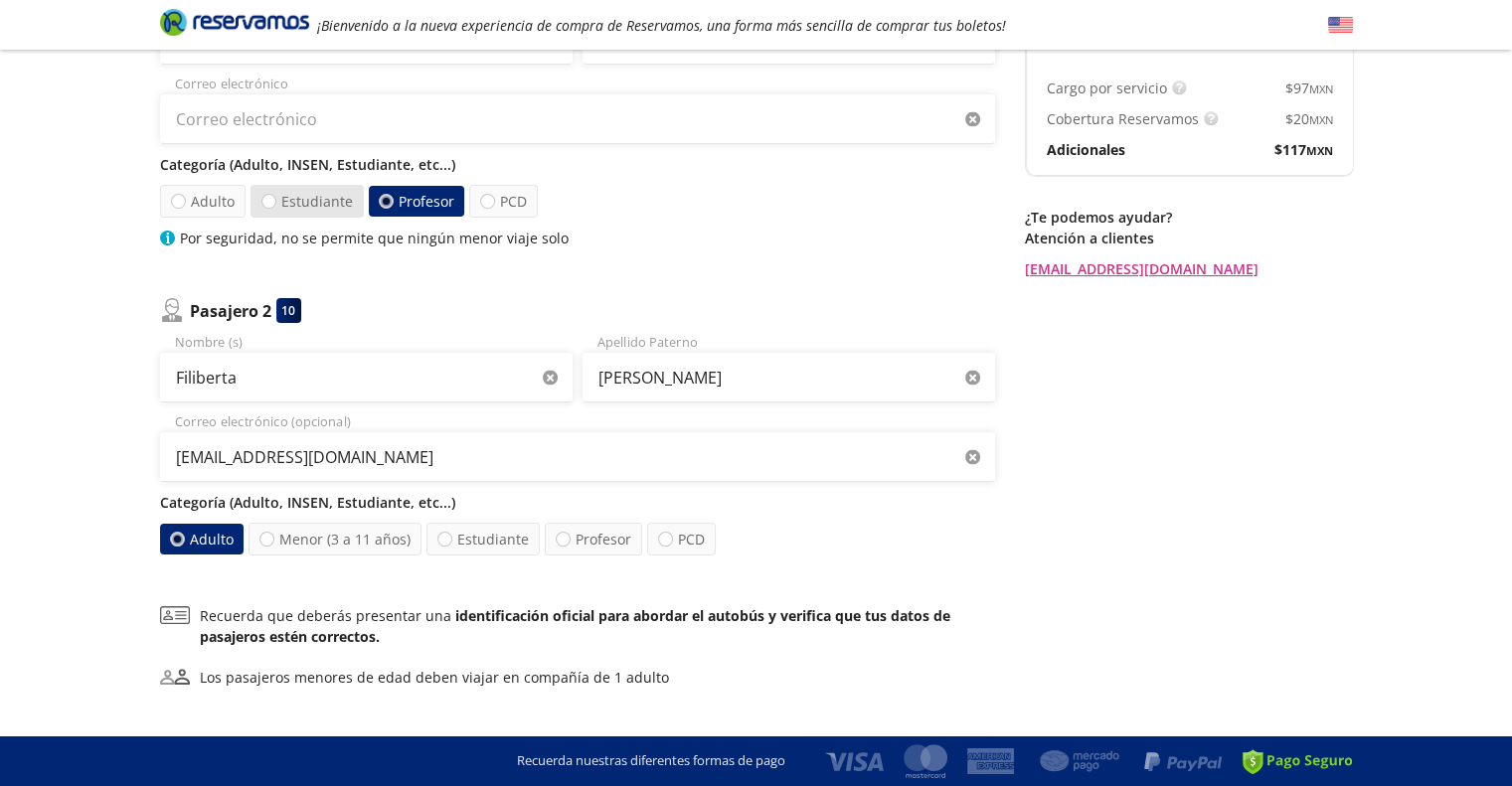 click on "Estudiante" at bounding box center [307, 201] 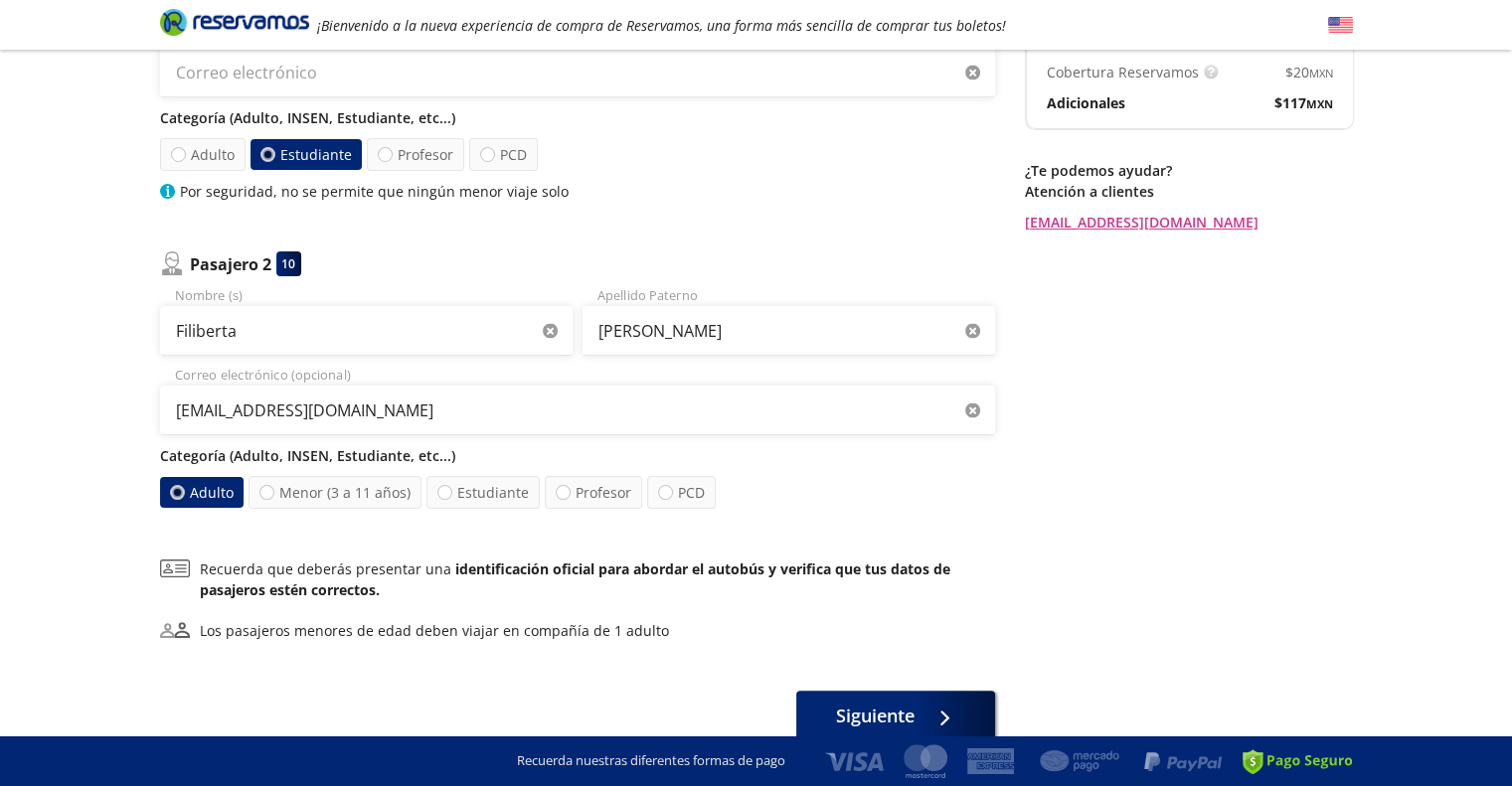 scroll, scrollTop: 314, scrollLeft: 0, axis: vertical 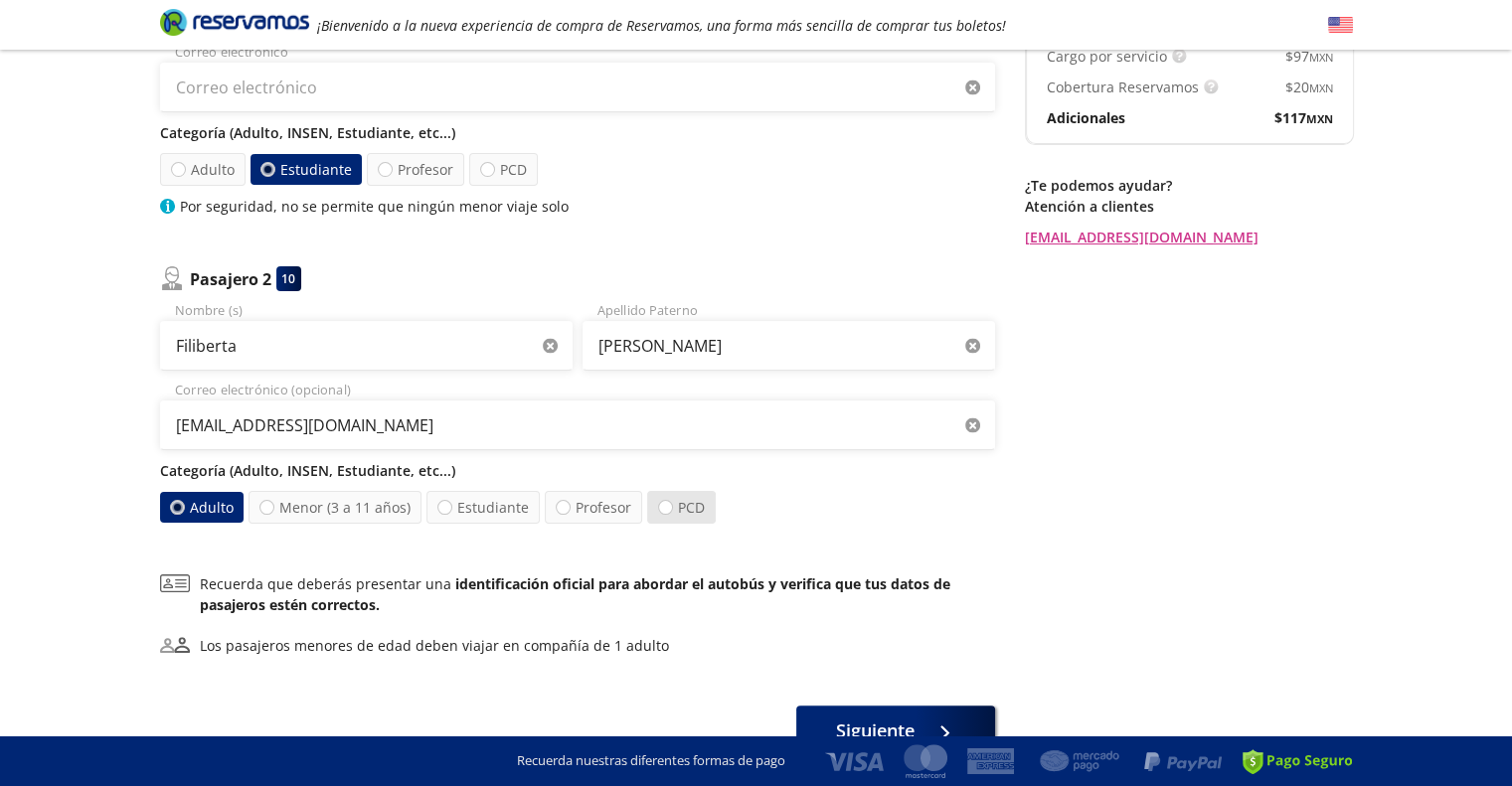 click on "PCD" at bounding box center (681, 507) 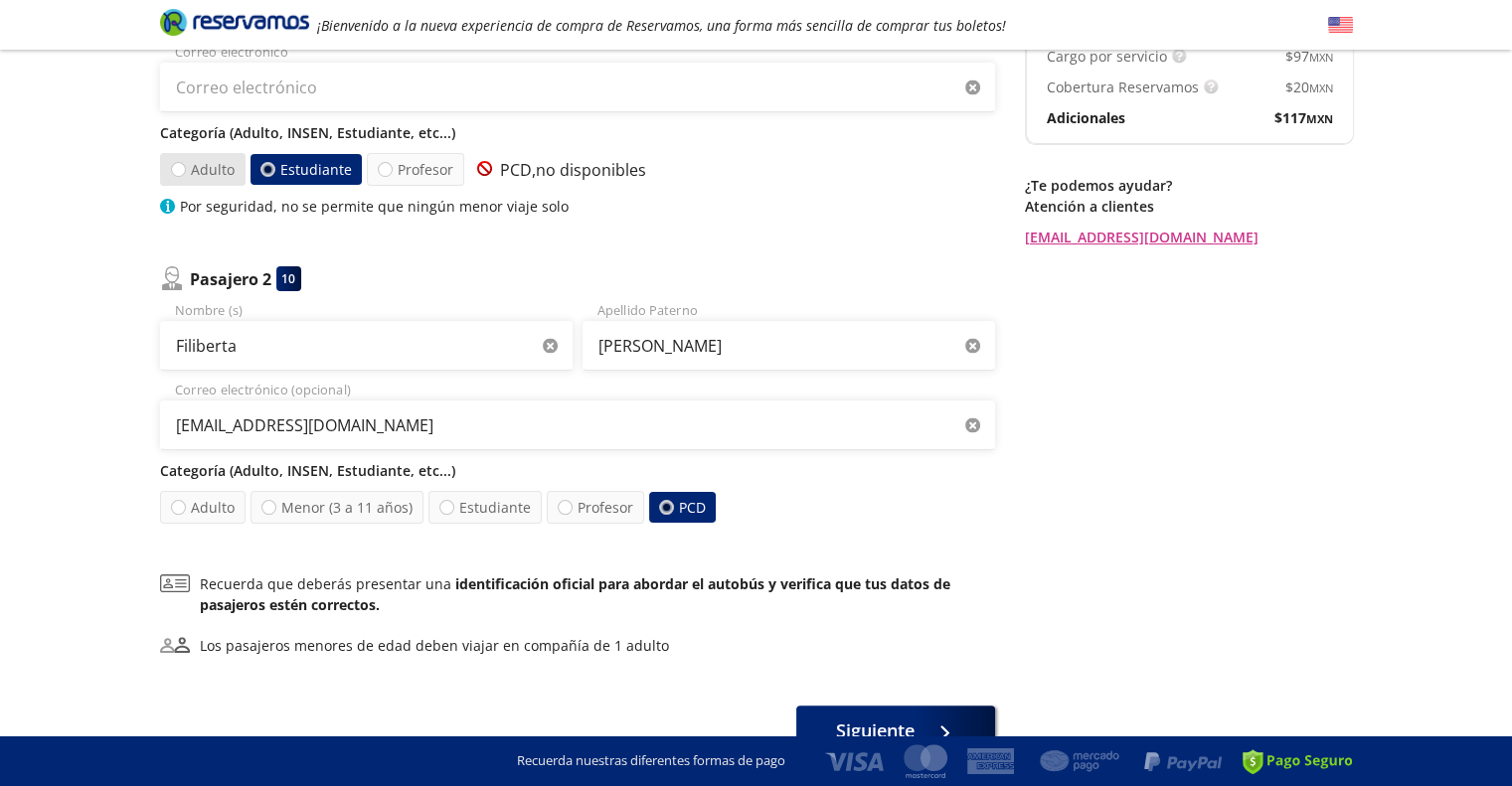 click on "Adulto" at bounding box center (202, 169) 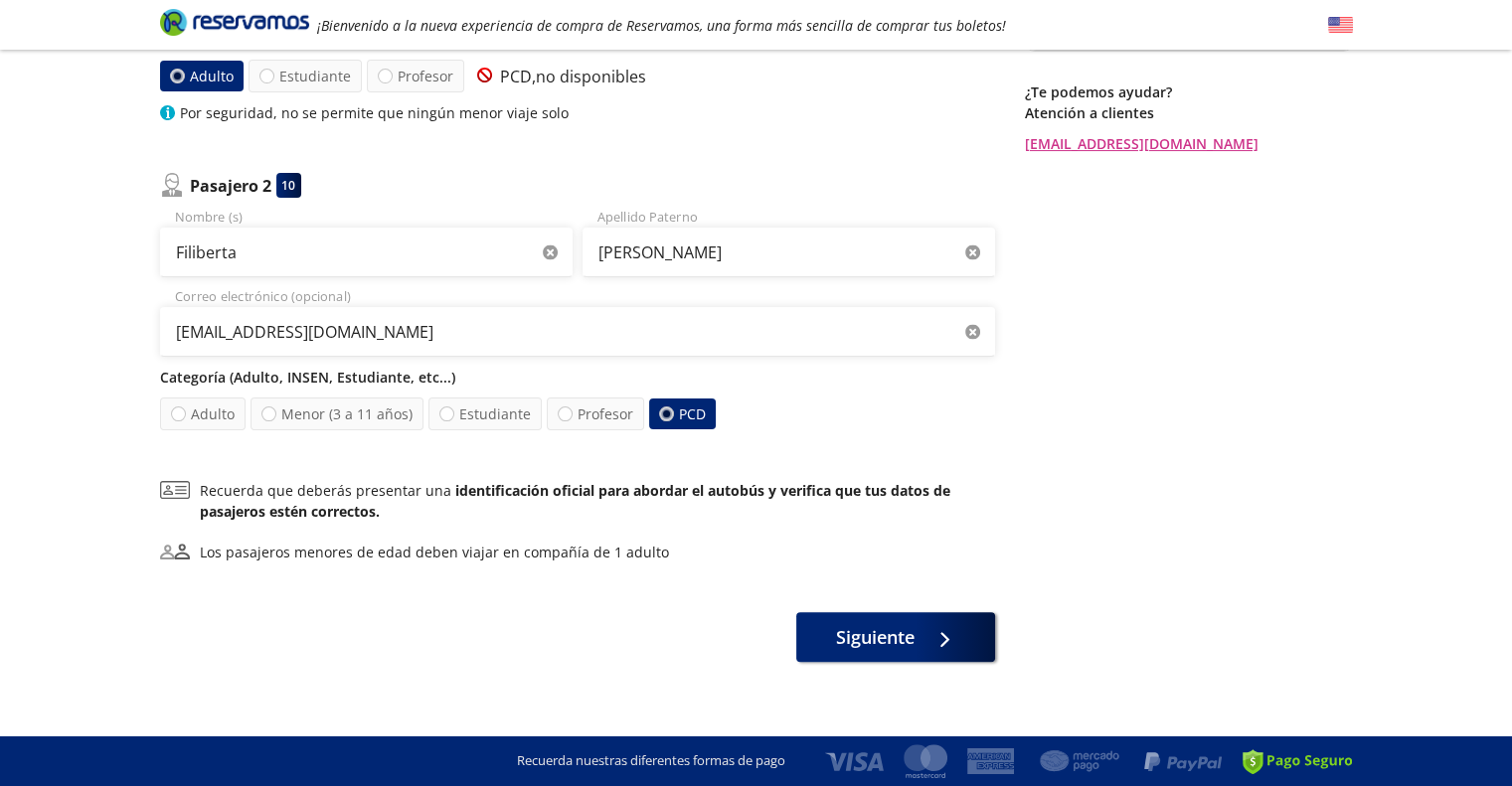 scroll, scrollTop: 421, scrollLeft: 0, axis: vertical 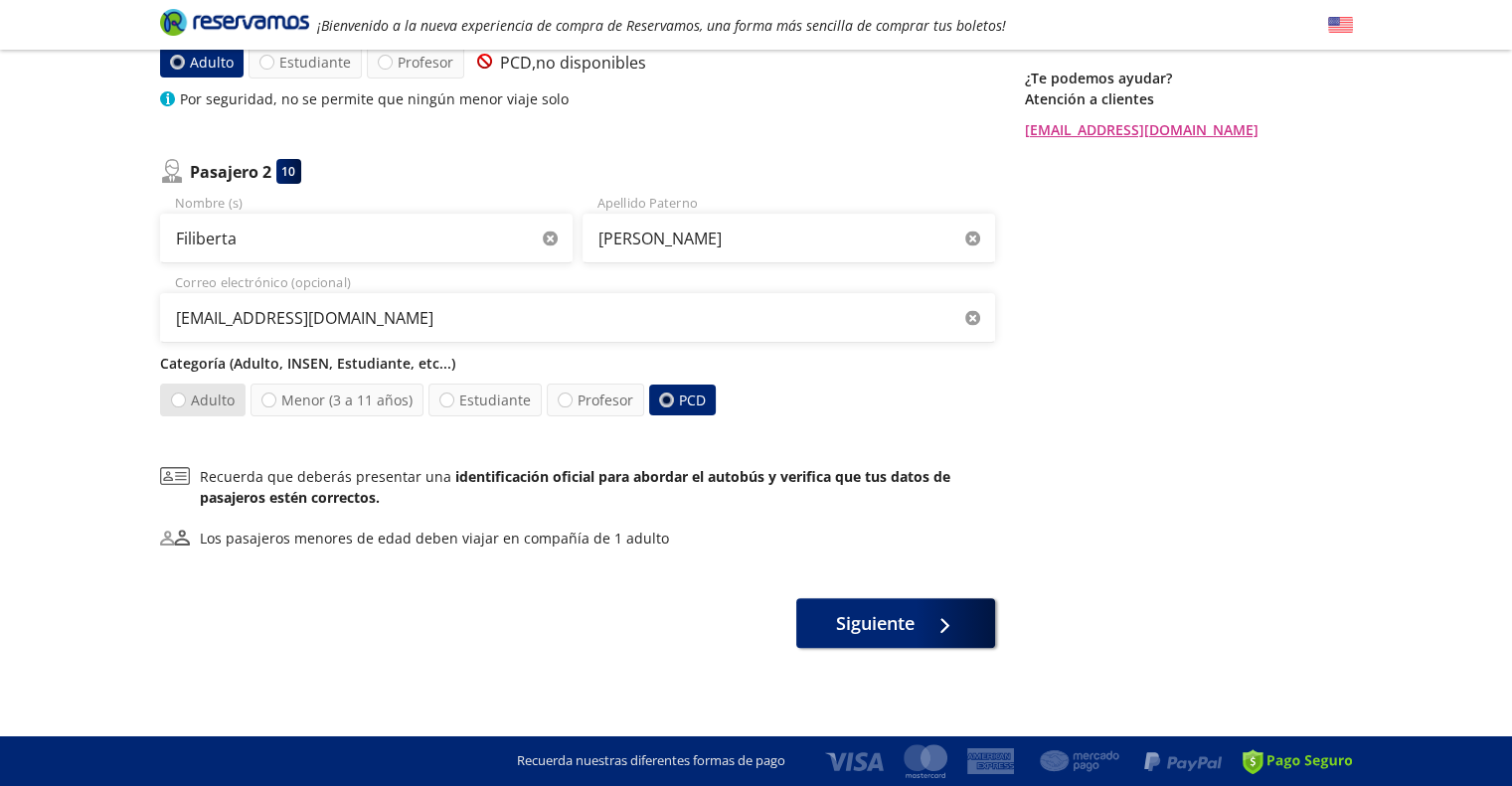 click on "Adulto" at bounding box center [202, 399] 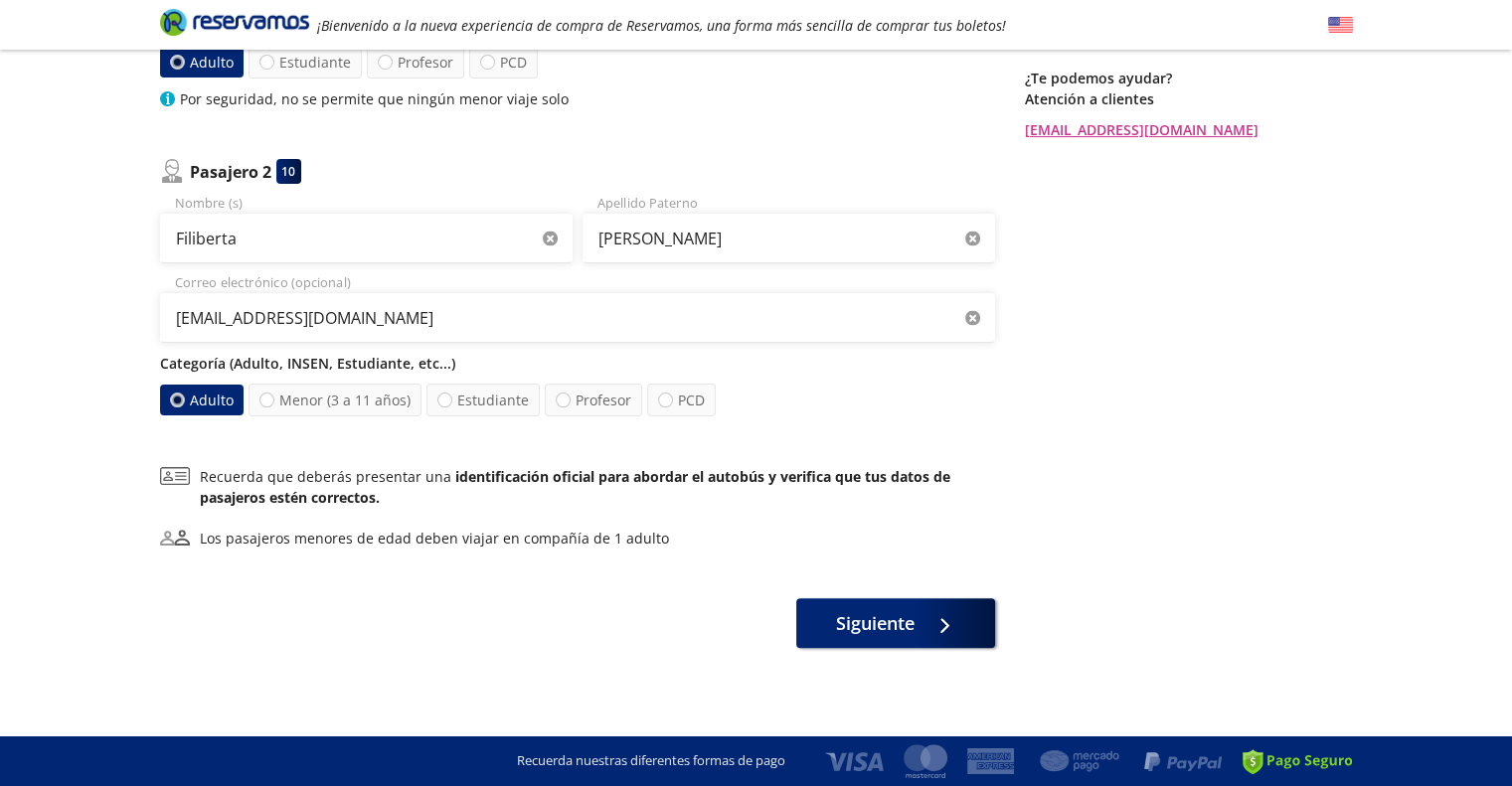 click on "Recuerda que deberás presentar una   identificación oficial para abordar el autobús y verifica que tus datos de pasajeros estén correctos." at bounding box center [597, 487] 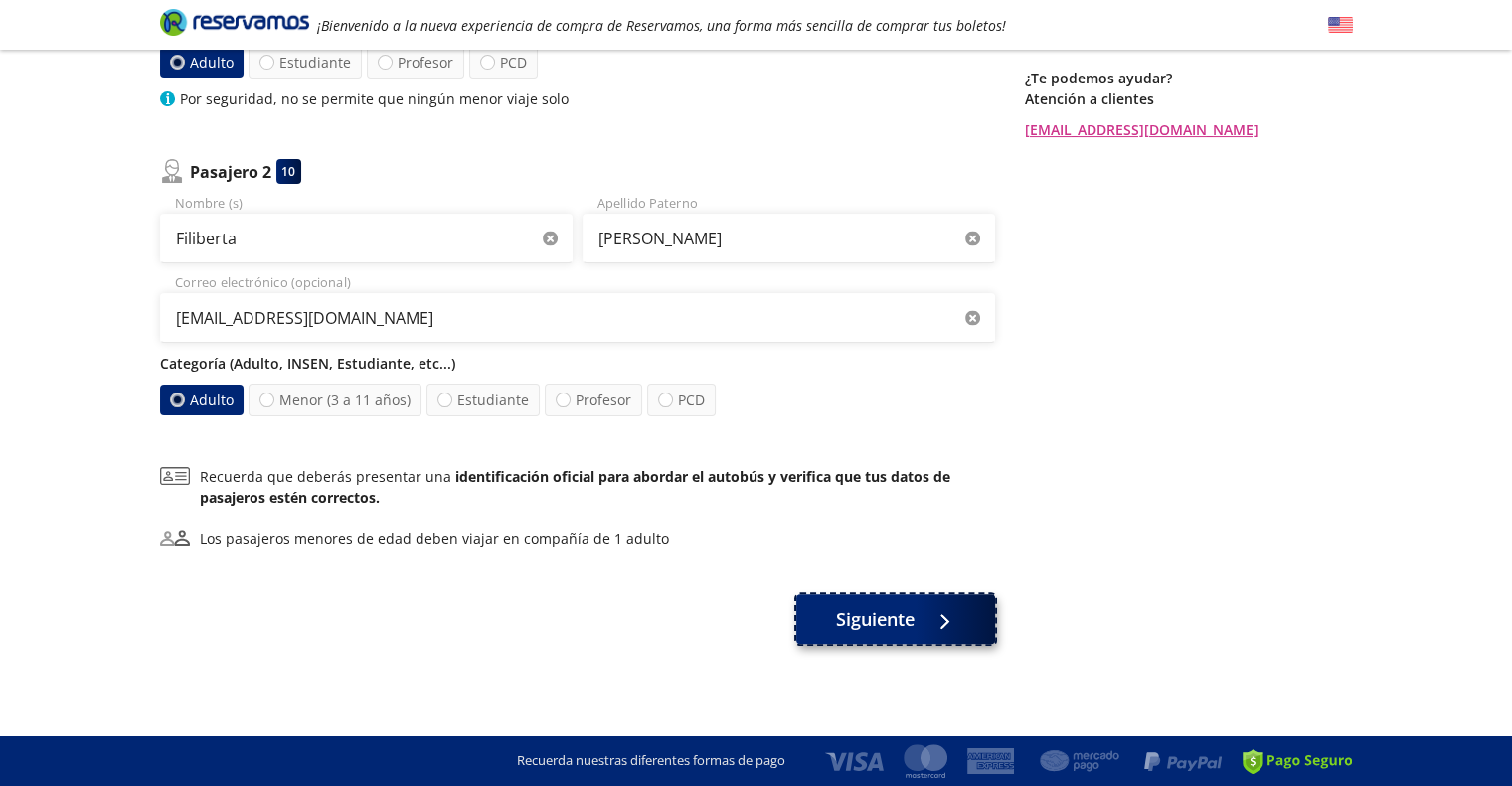 click on "Siguiente" at bounding box center (875, 619) 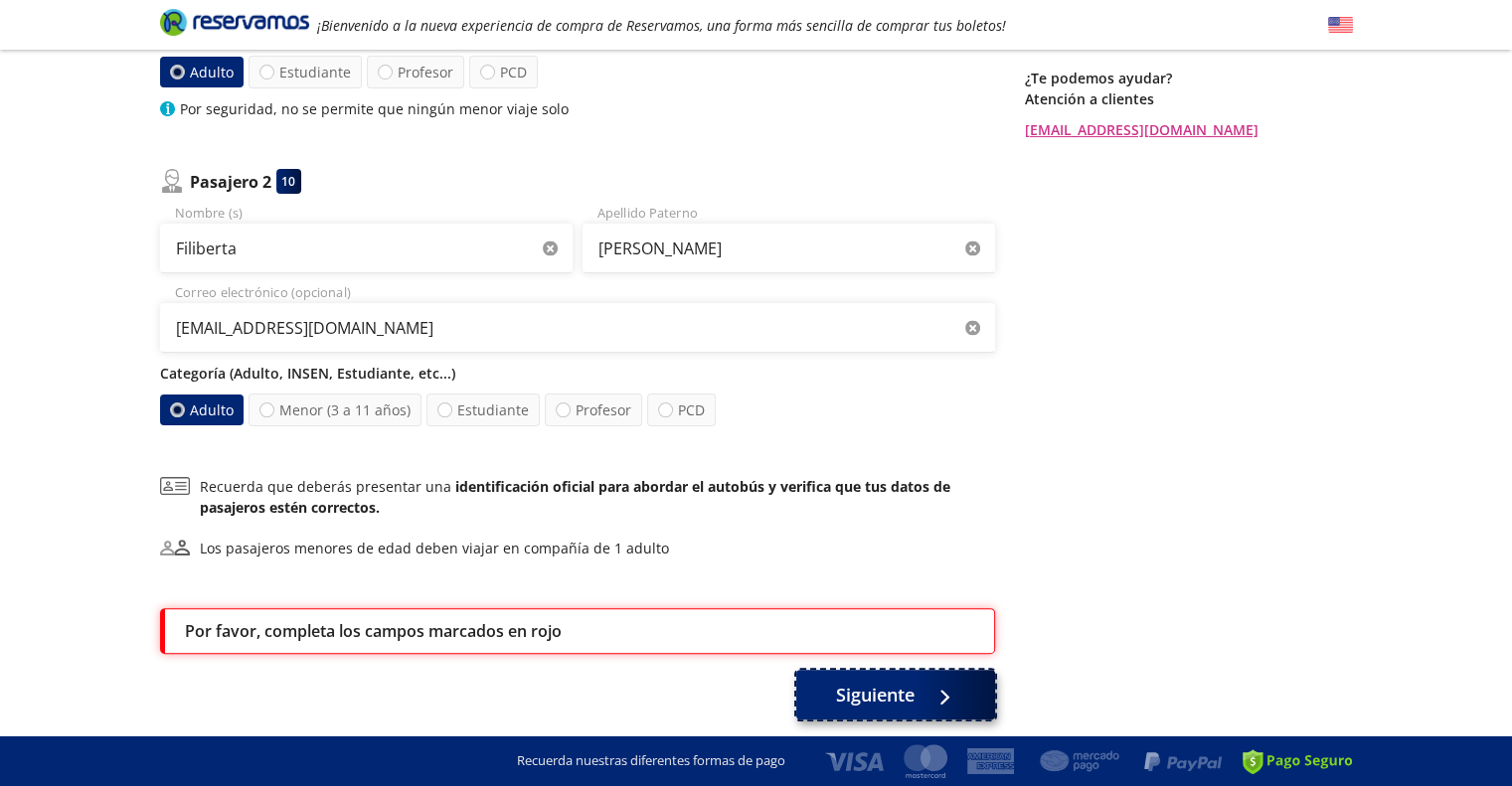scroll, scrollTop: 497, scrollLeft: 0, axis: vertical 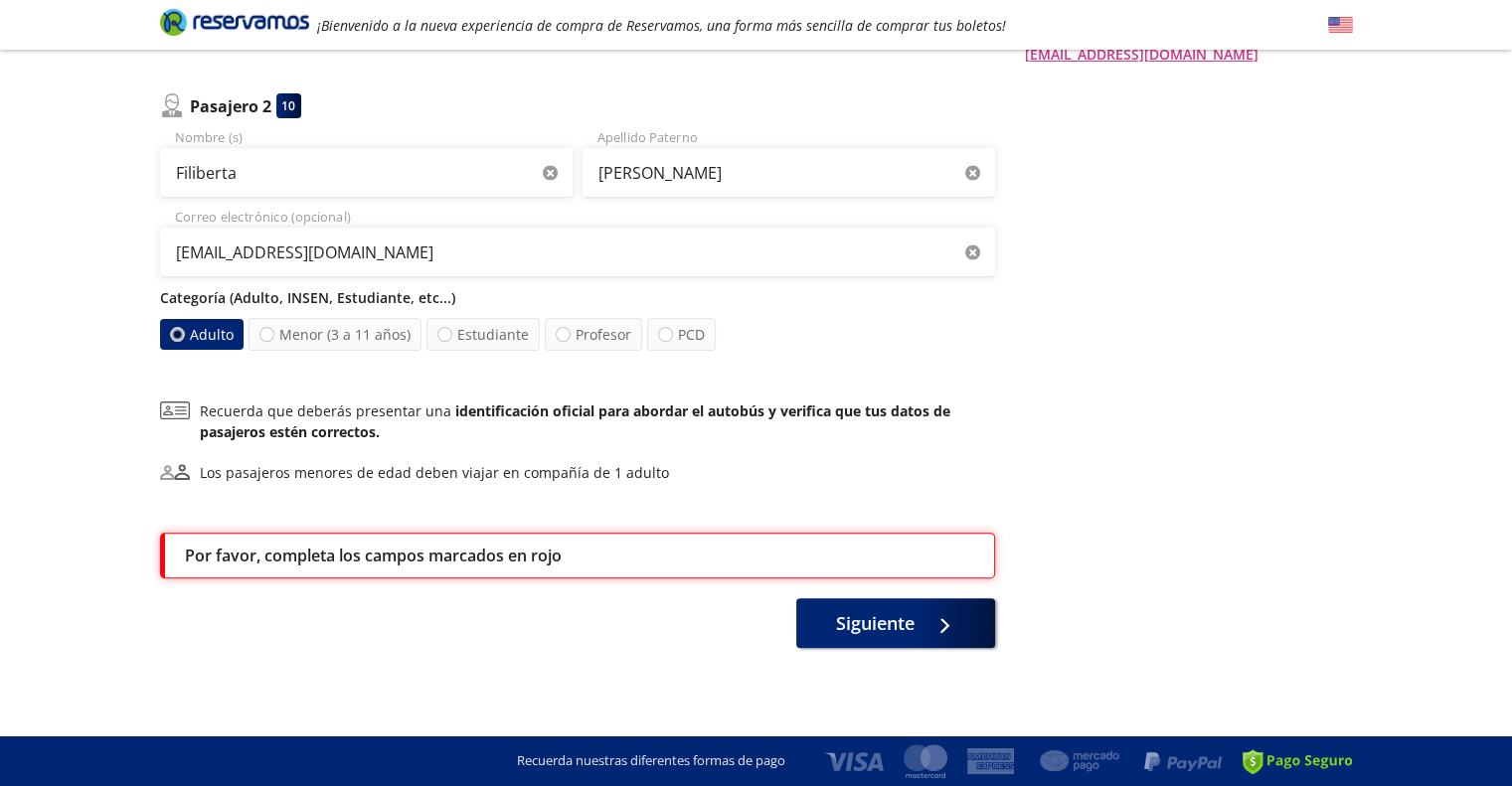 click on "Por favor, completa los campos marcados en rojo" at bounding box center (373, 555) 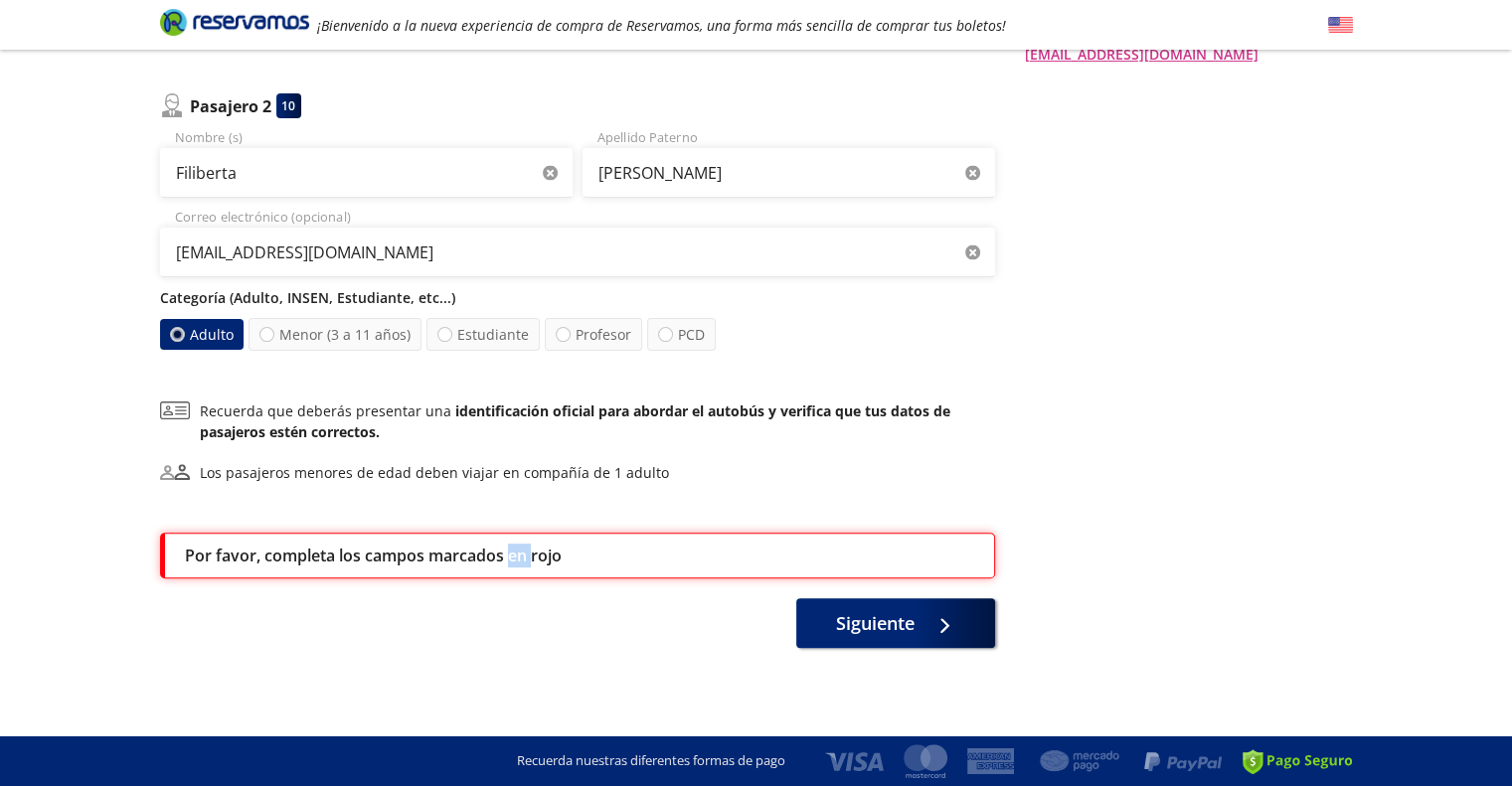 click on "Por favor, completa los campos marcados en rojo" at bounding box center [373, 555] 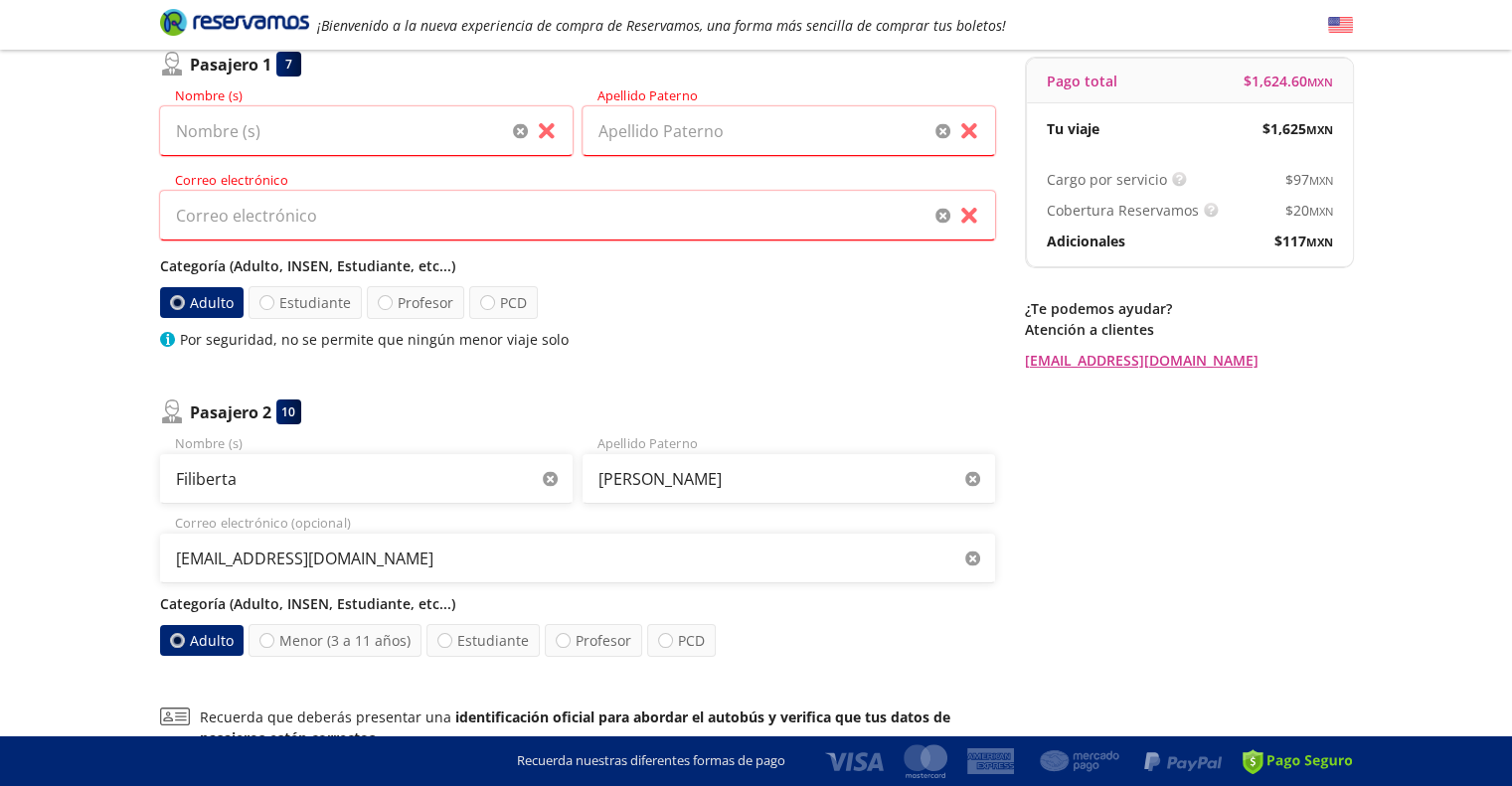 scroll, scrollTop: 0, scrollLeft: 0, axis: both 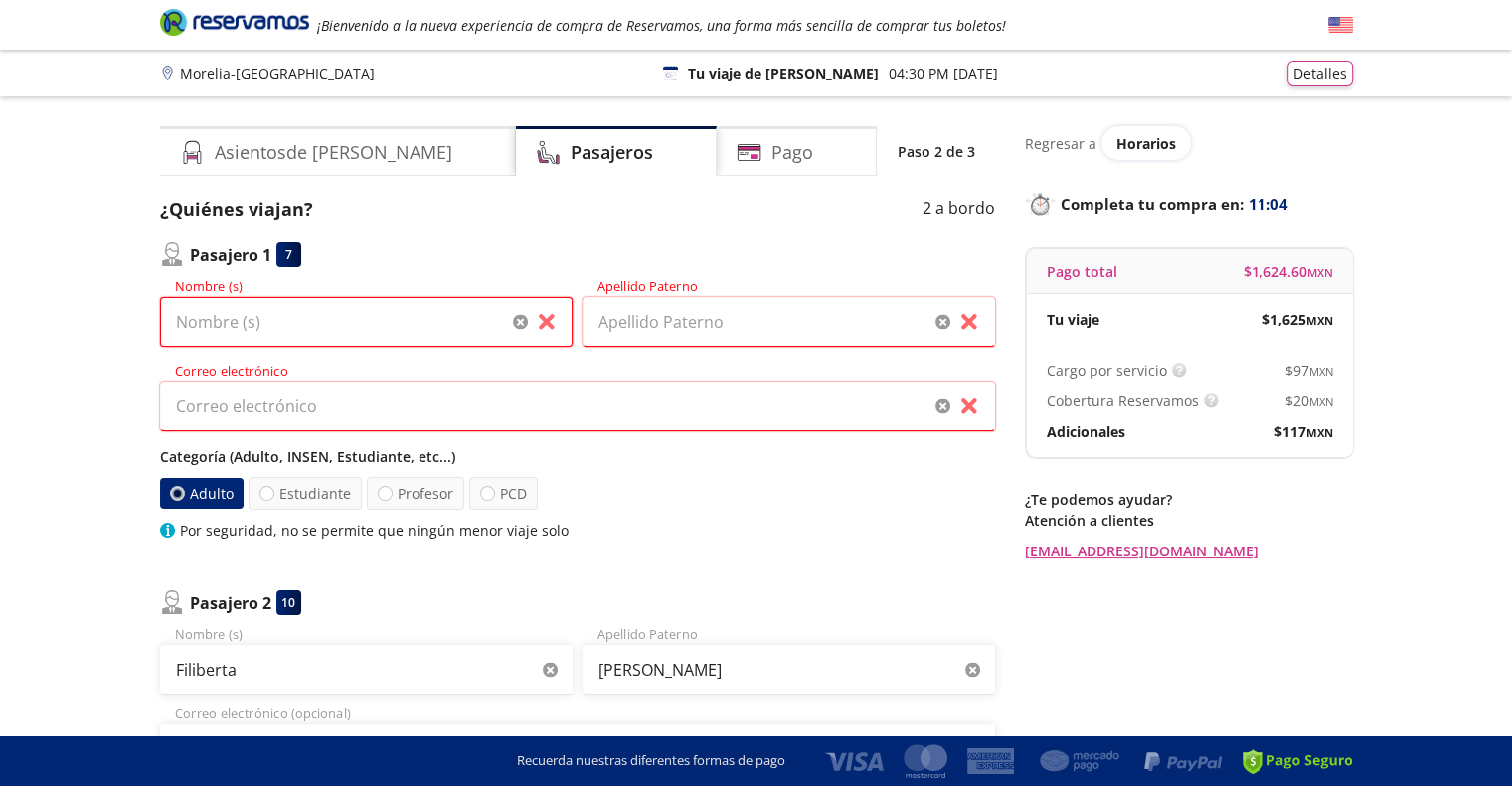 click on "Nombre (s)" at bounding box center (366, 322) 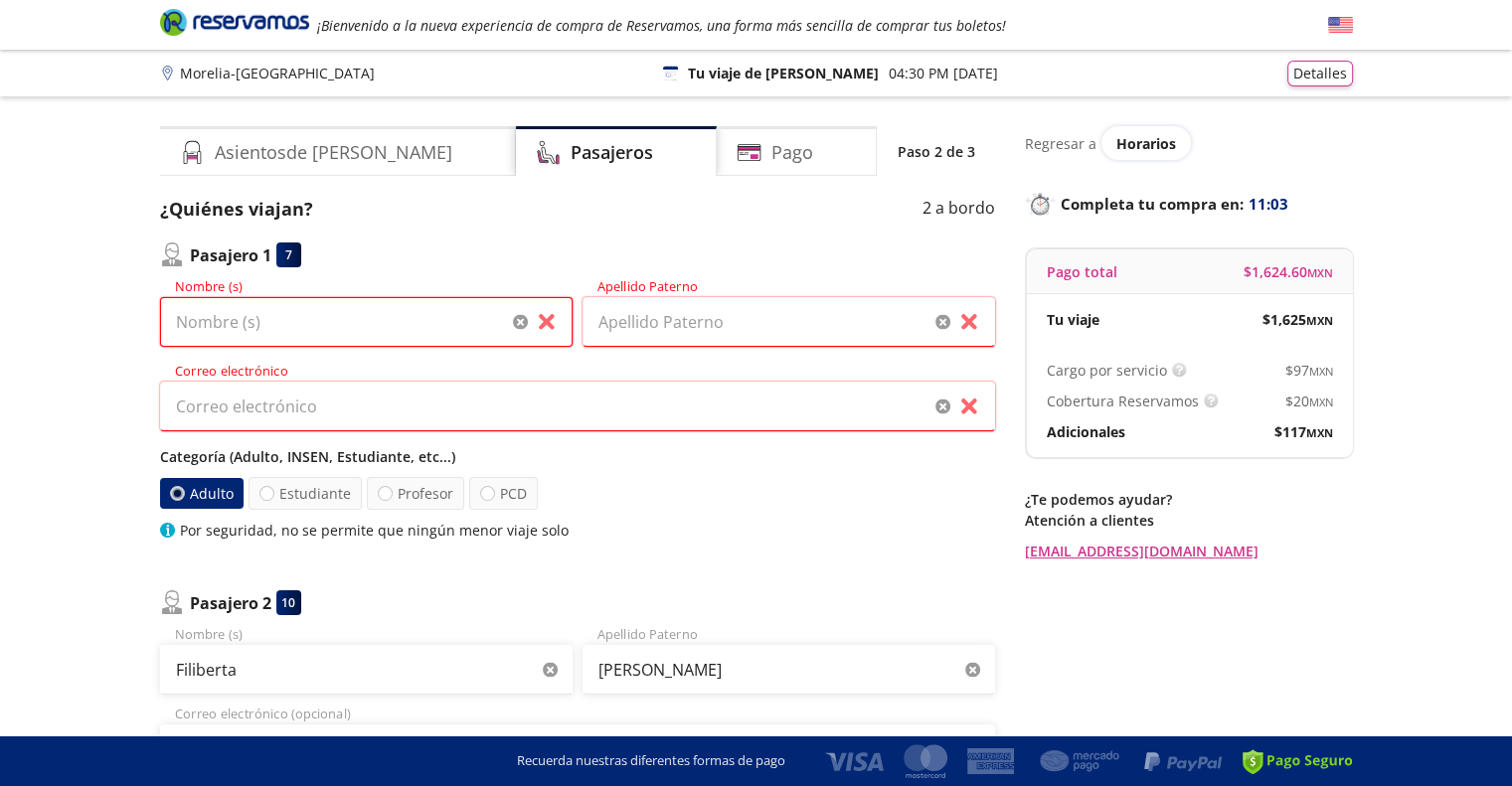 type on "[PERSON_NAME]" 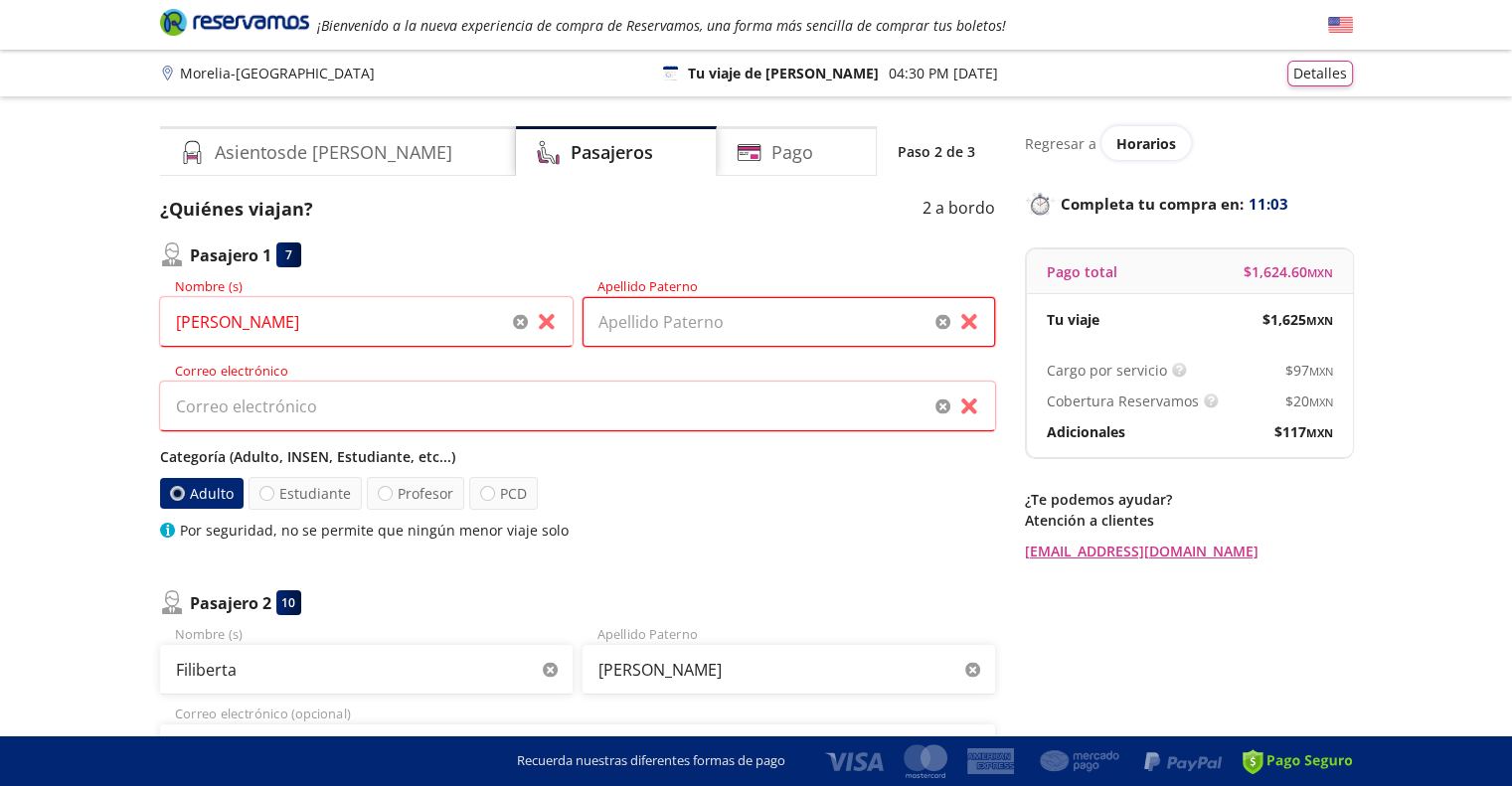 type on "[PERSON_NAME]" 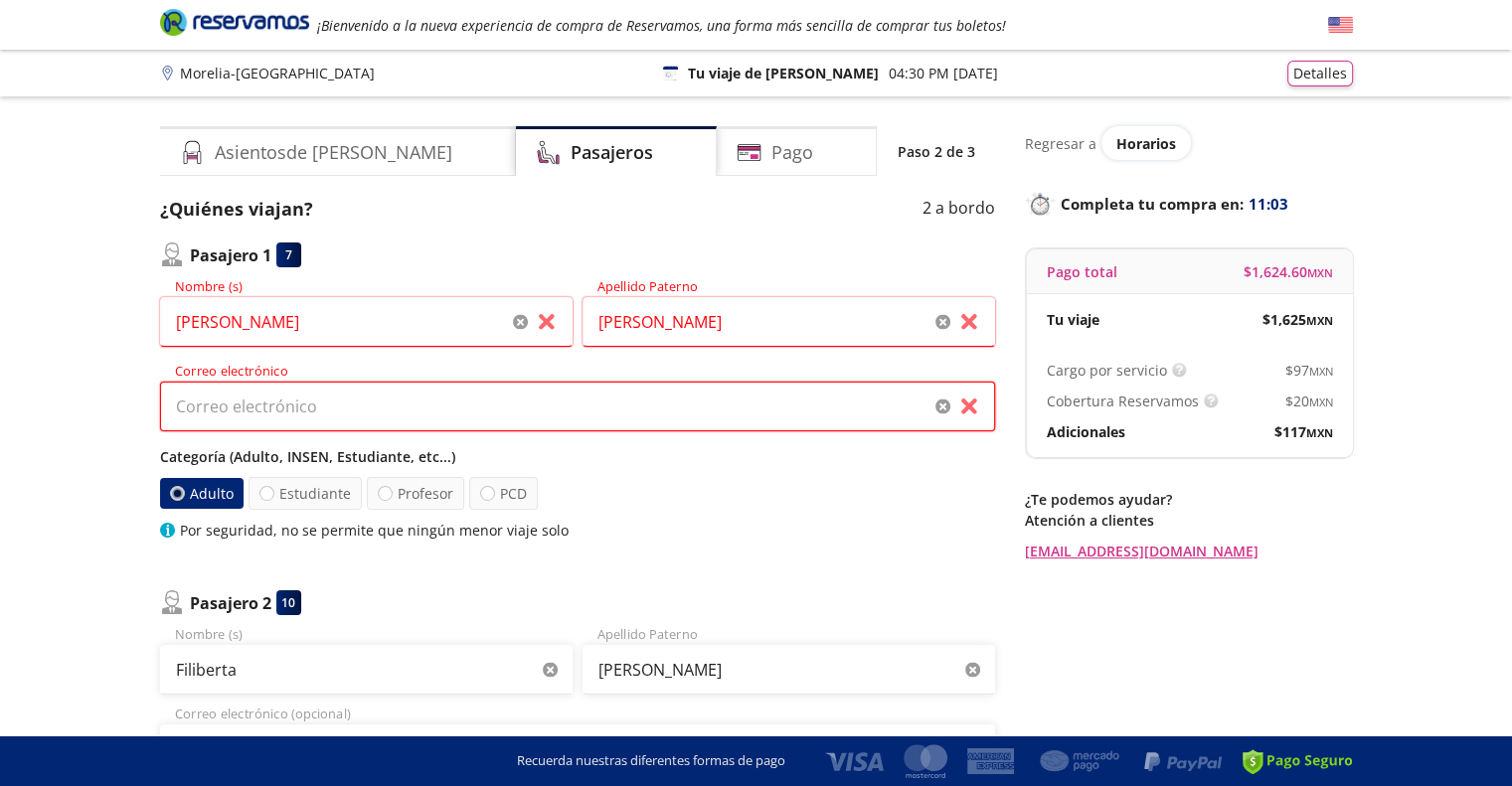 type on "[EMAIL_ADDRESS][DOMAIN_NAME]" 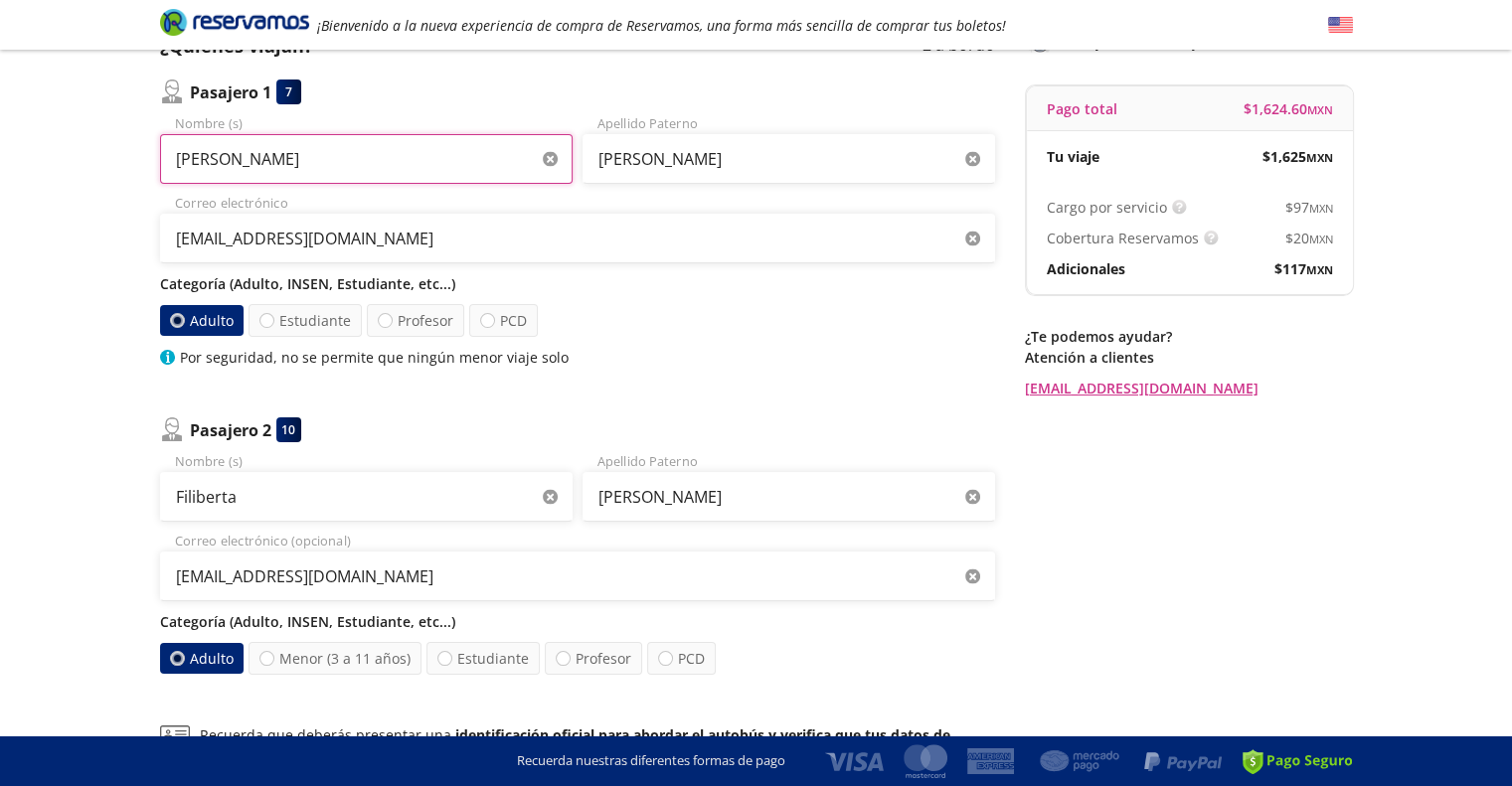 scroll, scrollTop: 157, scrollLeft: 0, axis: vertical 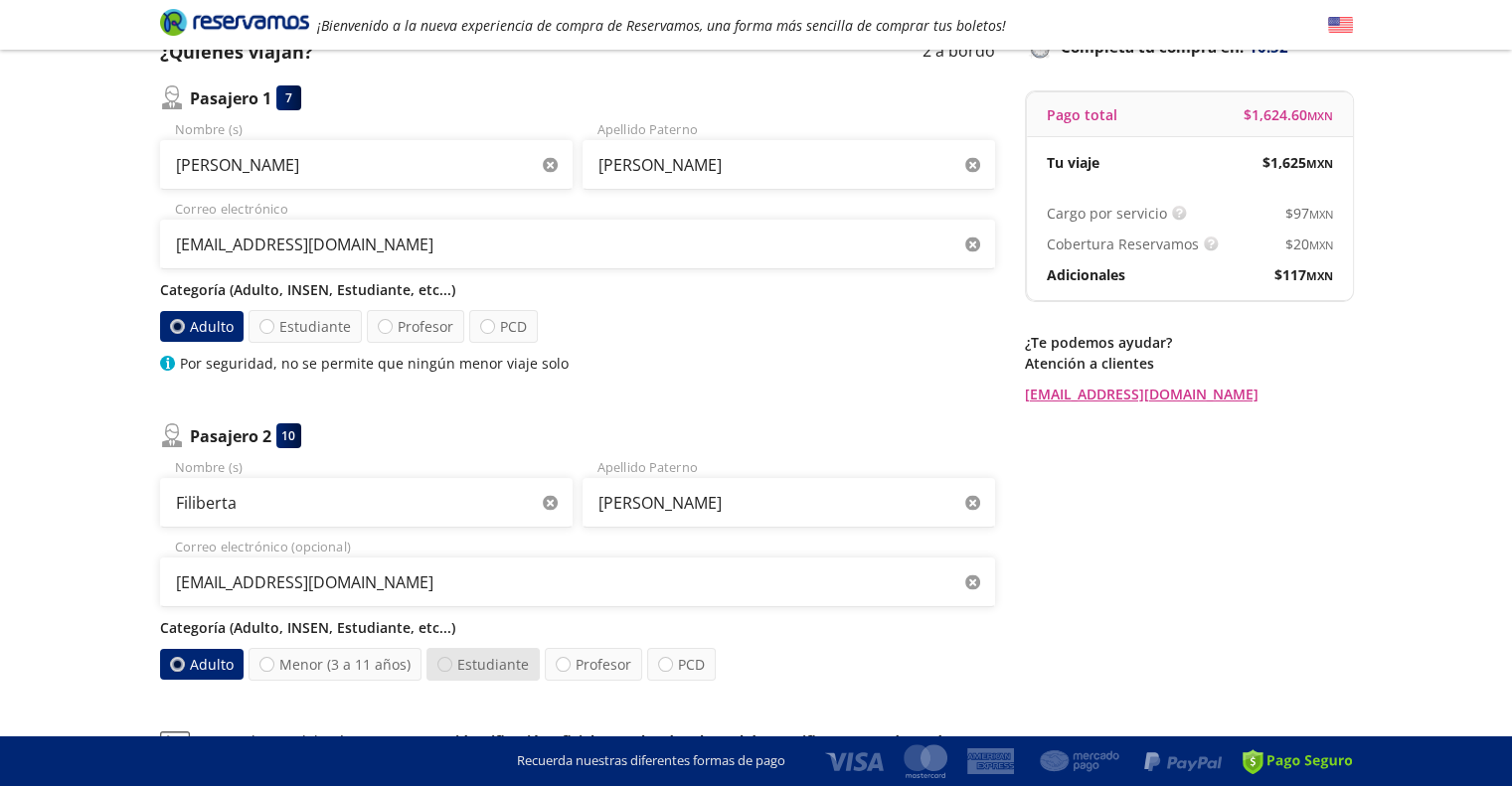 click at bounding box center (444, 664) 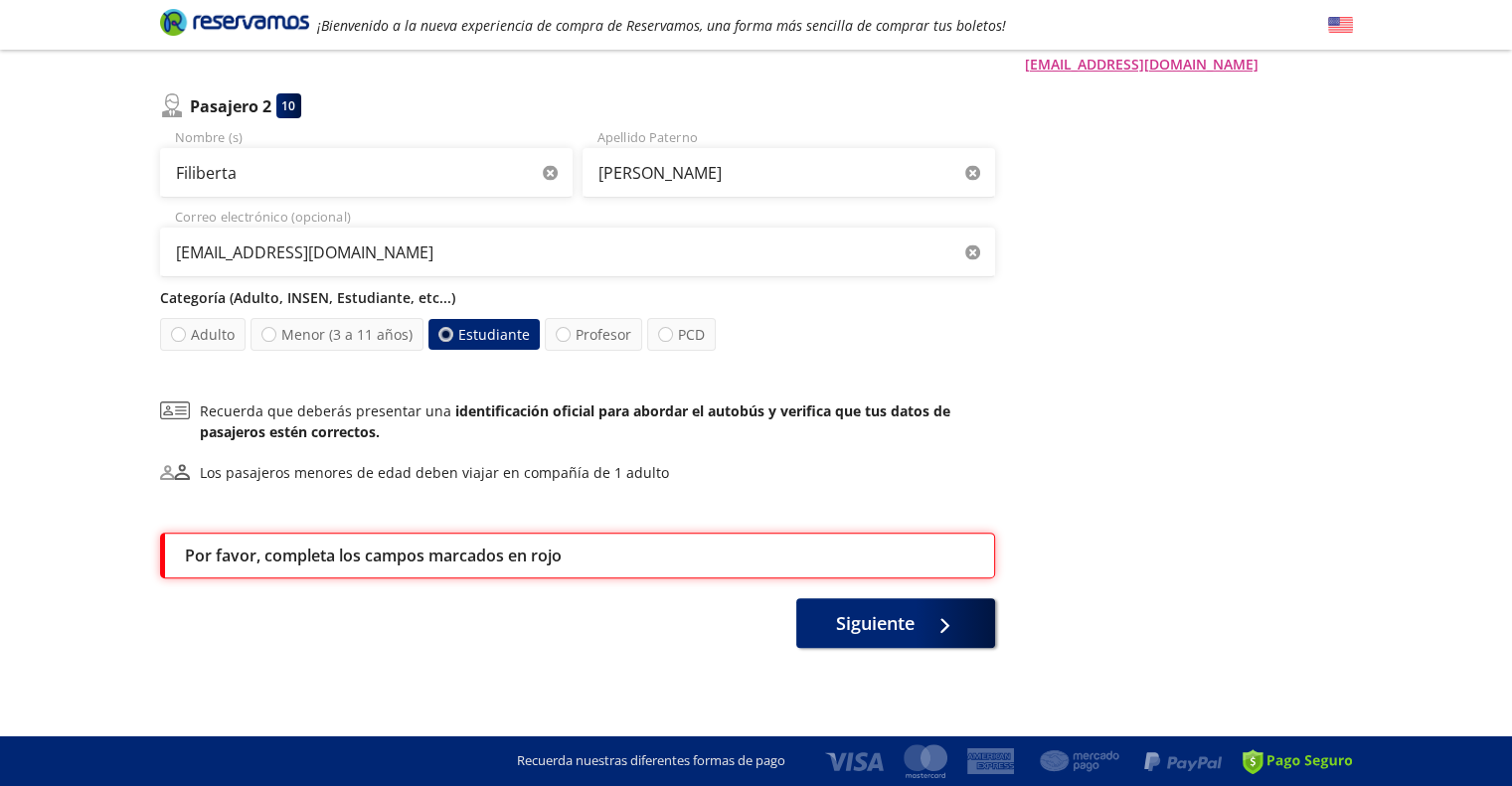 scroll, scrollTop: 0, scrollLeft: 0, axis: both 